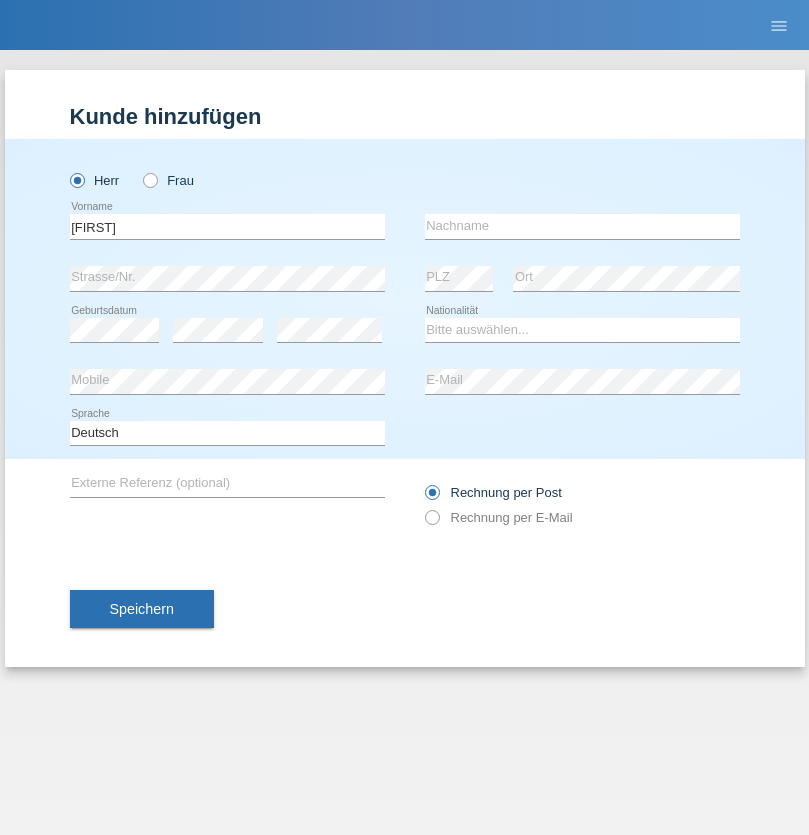 scroll, scrollTop: 0, scrollLeft: 0, axis: both 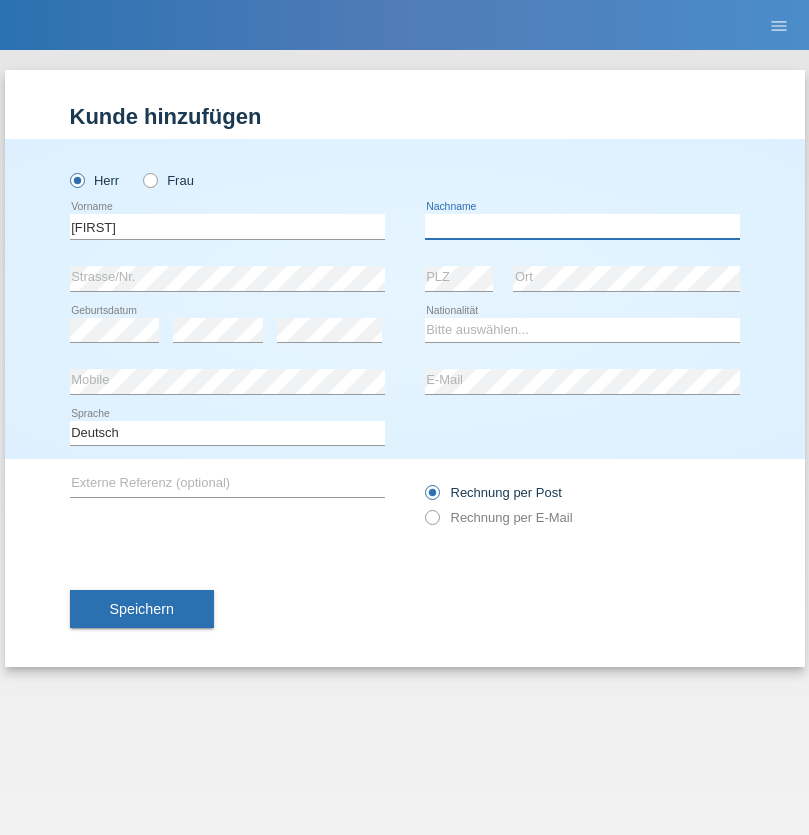 click at bounding box center (582, 226) 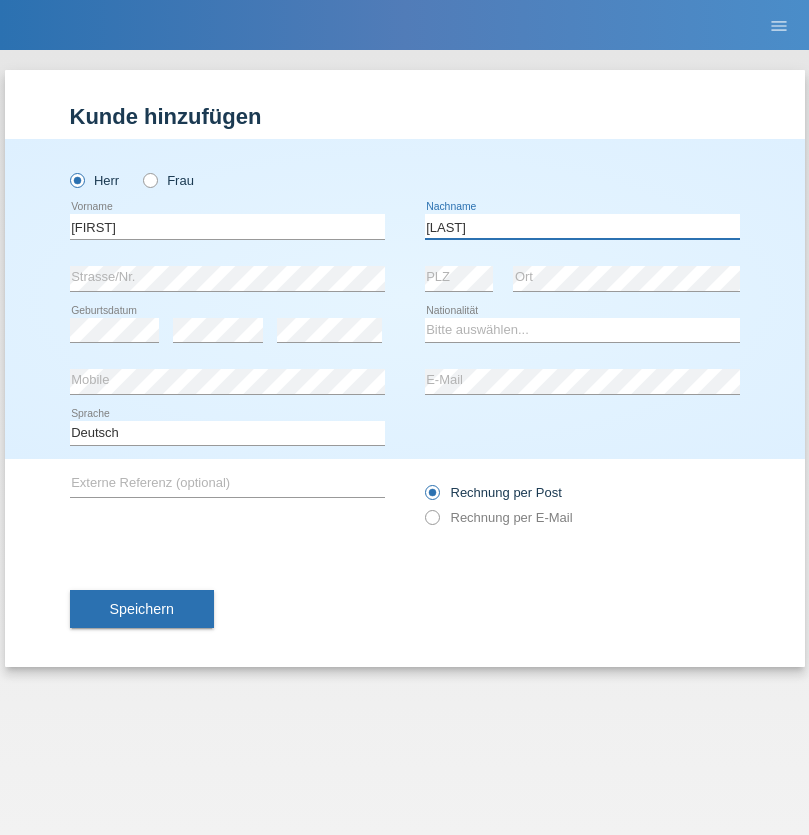 type on "Berger" 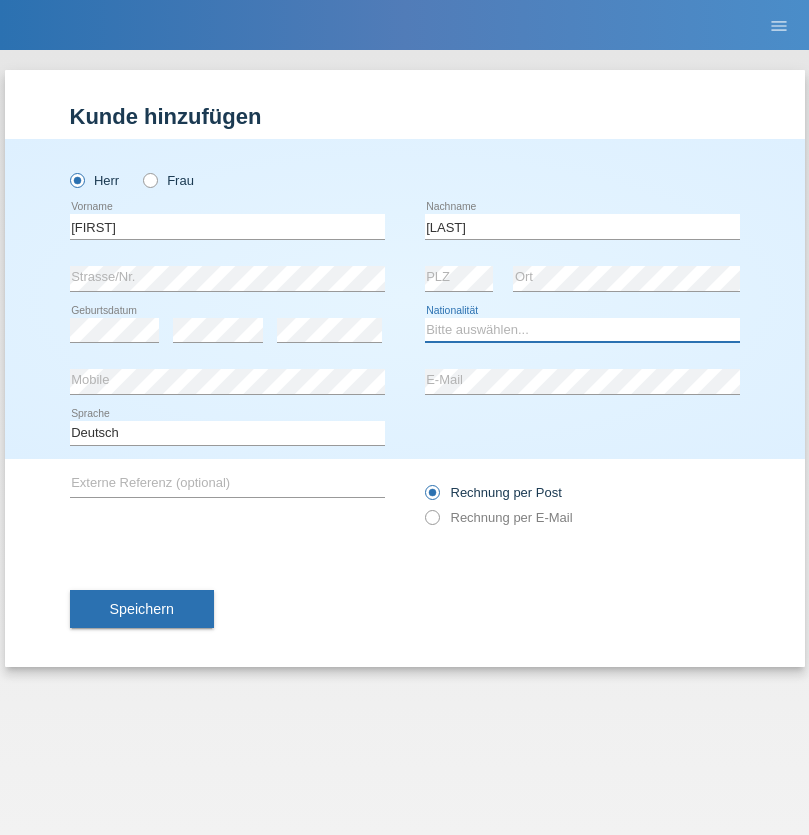 select on "CH" 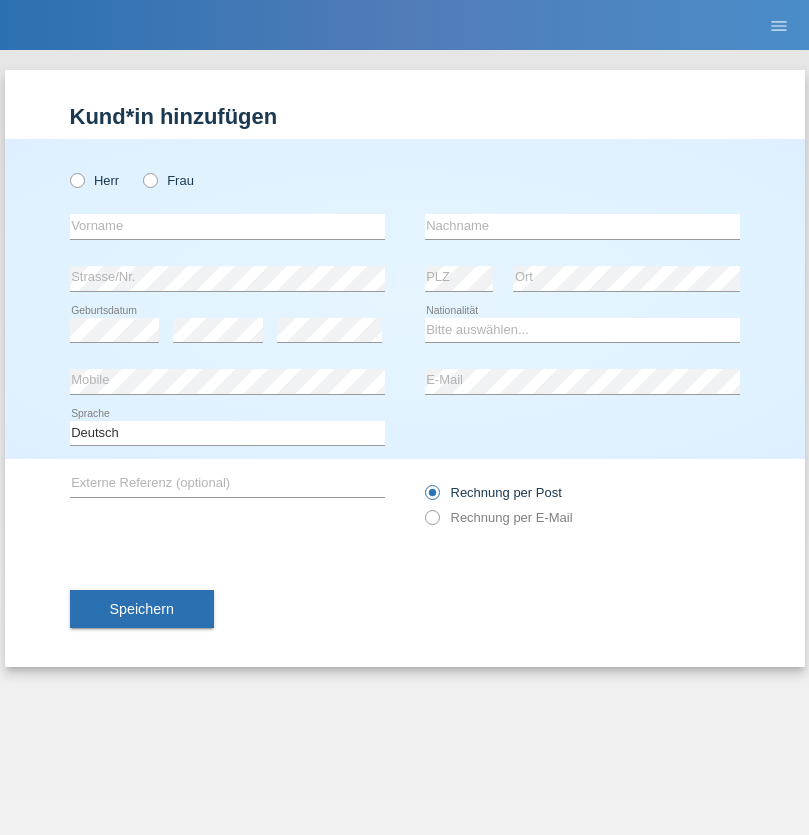 scroll, scrollTop: 0, scrollLeft: 0, axis: both 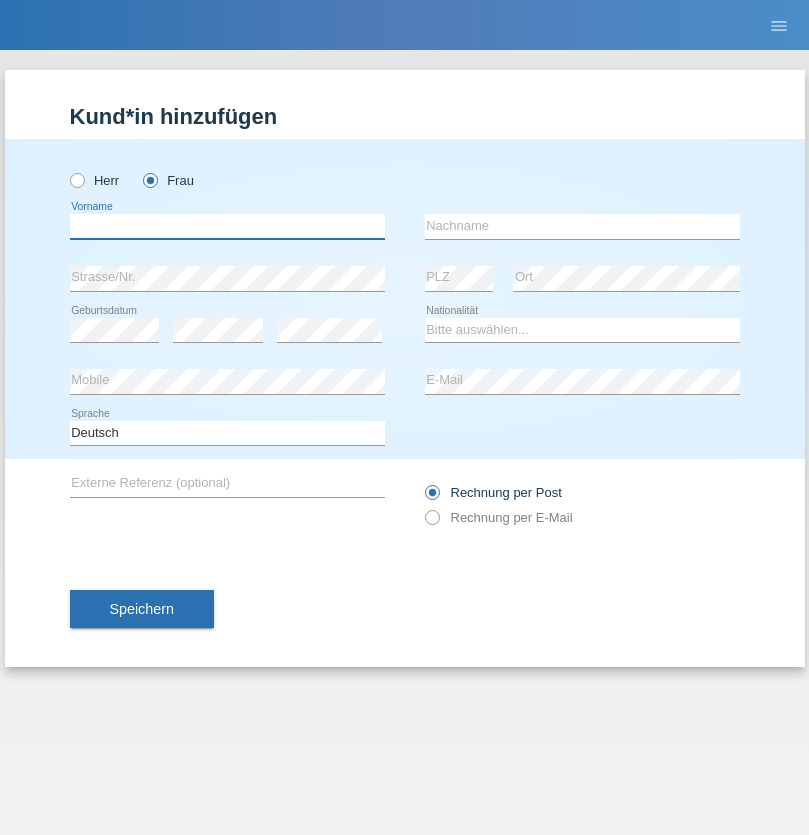 click at bounding box center (227, 226) 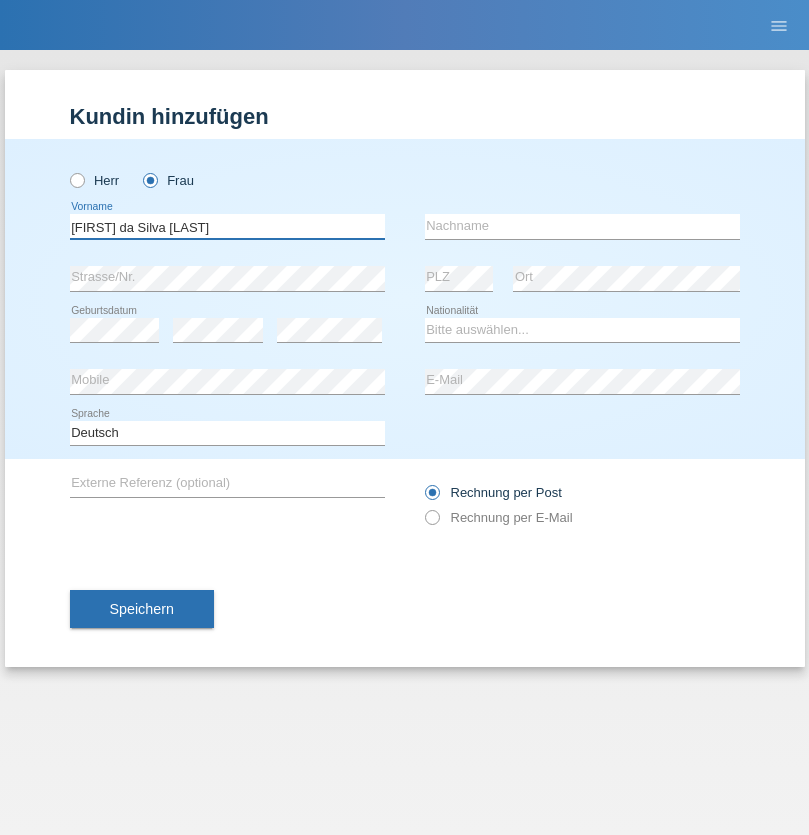 type on "Teixeira da Silva Moço" 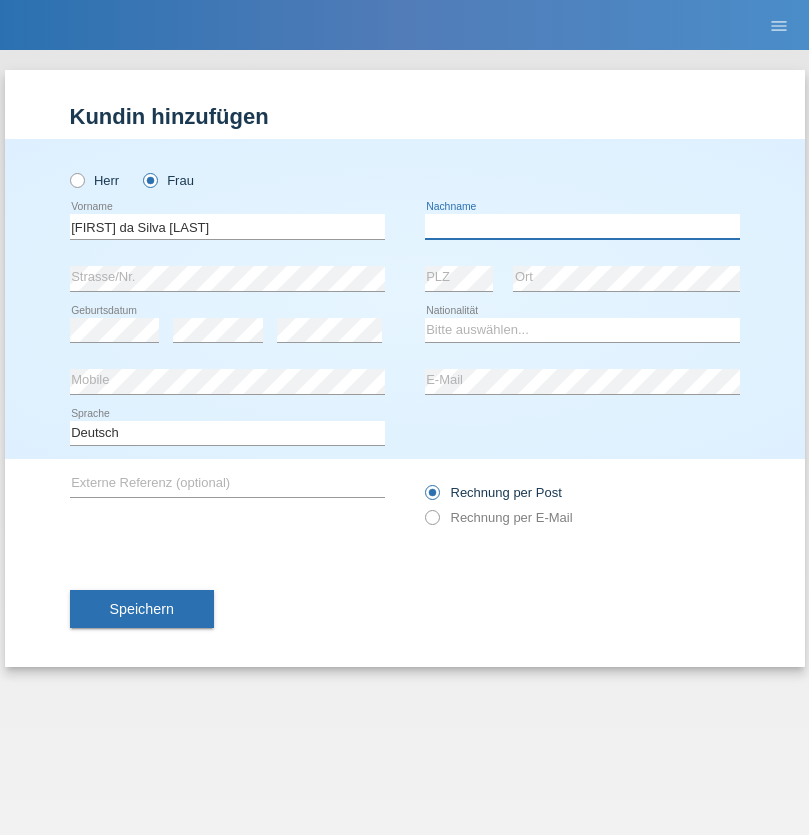 click at bounding box center (582, 226) 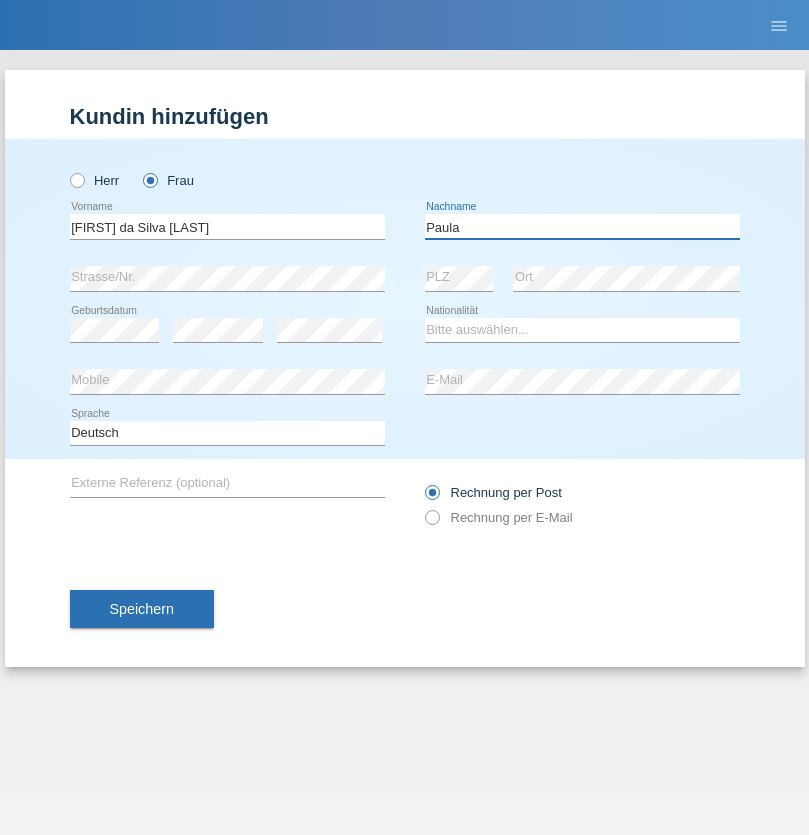 type on "Paula" 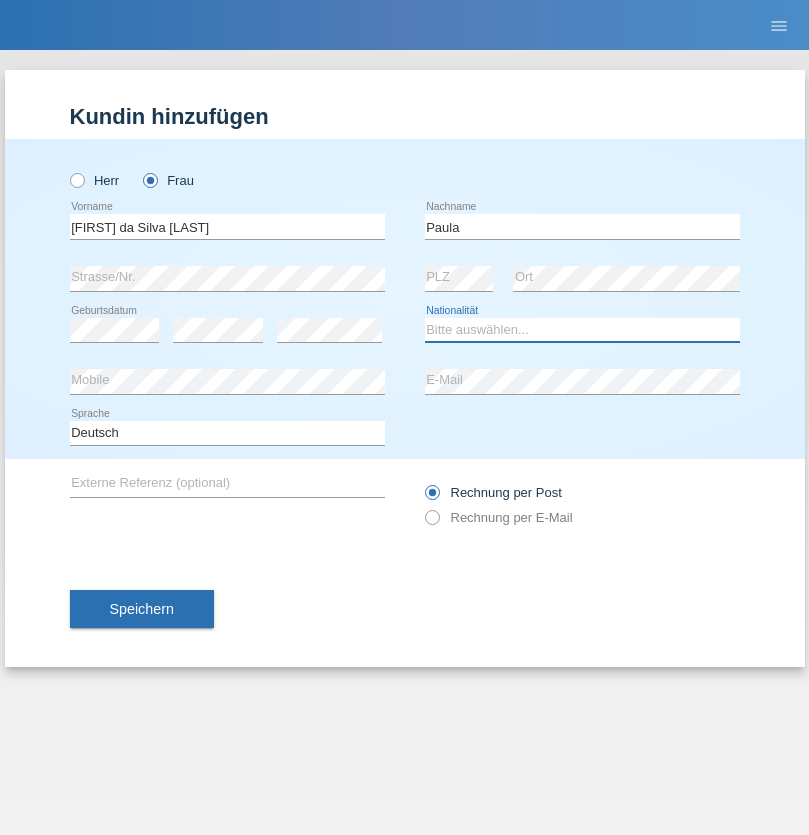 select on "PT" 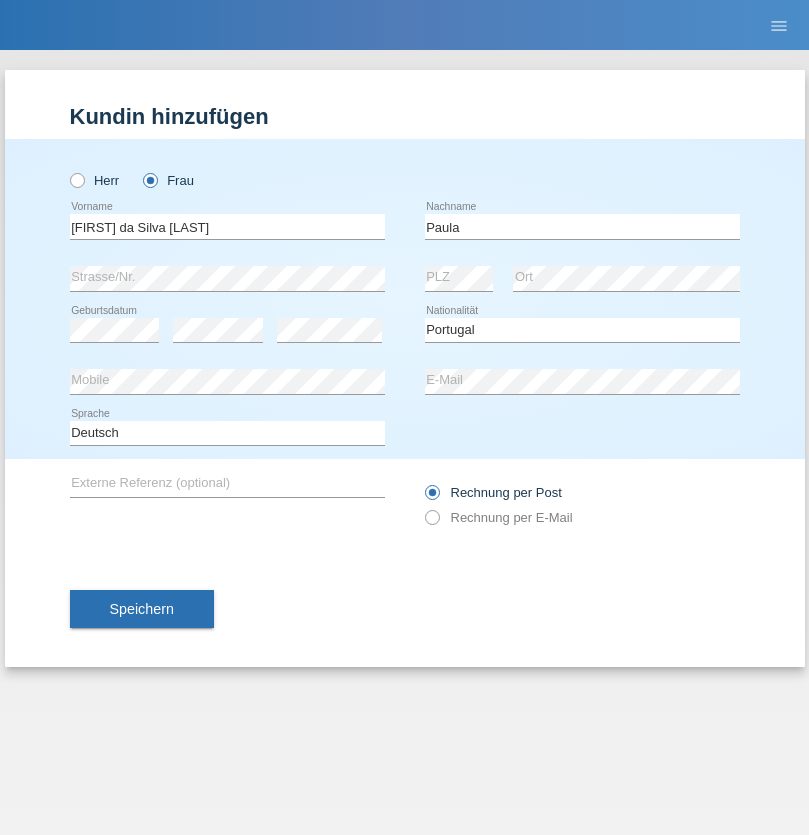 select on "C" 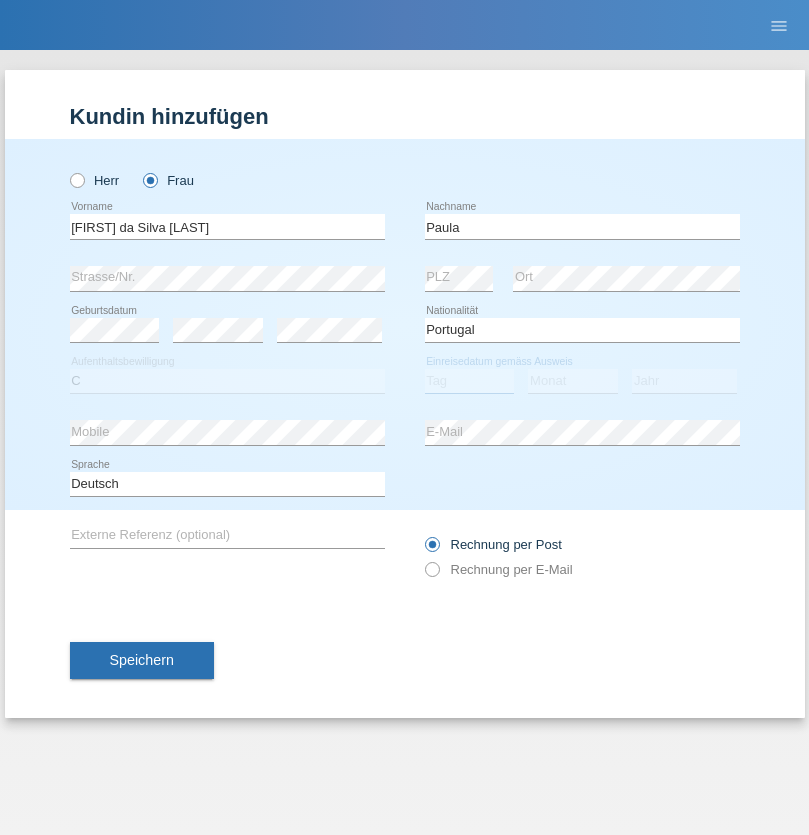 select on "28" 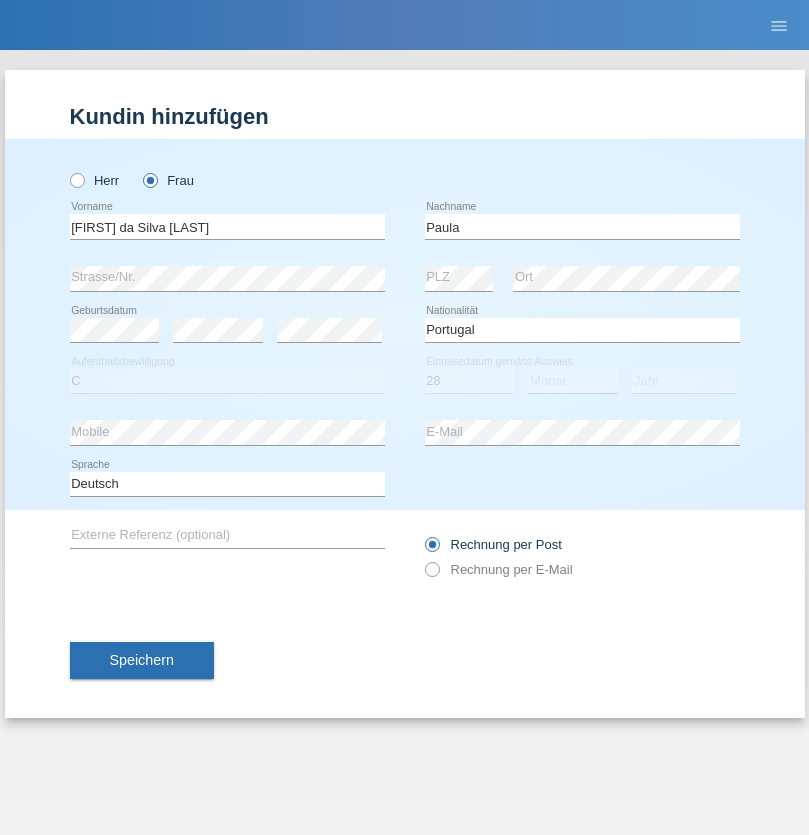 select on "03" 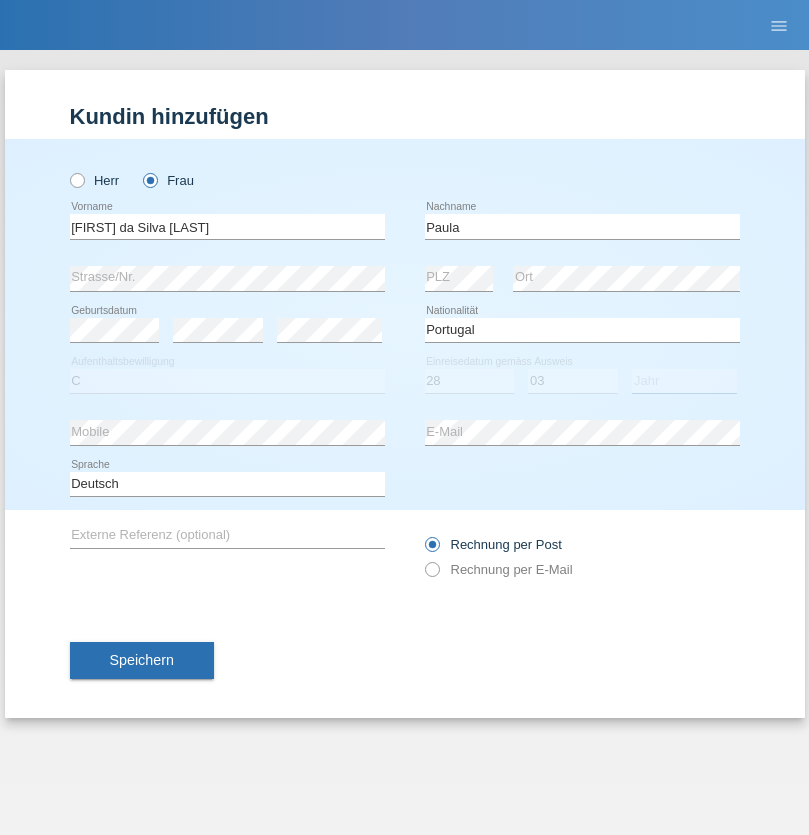 select on "2005" 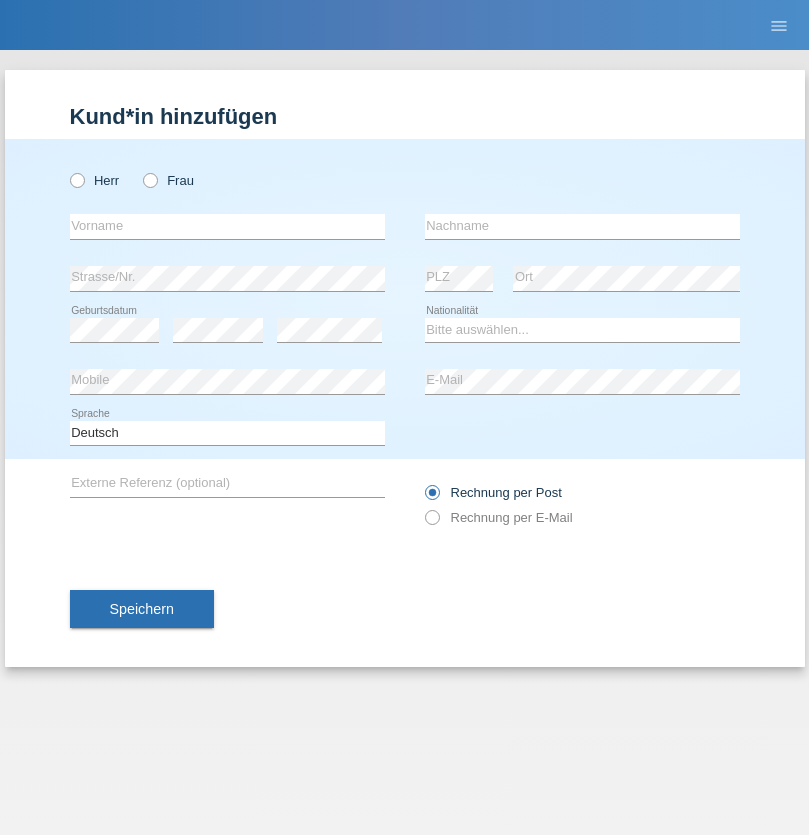 scroll, scrollTop: 0, scrollLeft: 0, axis: both 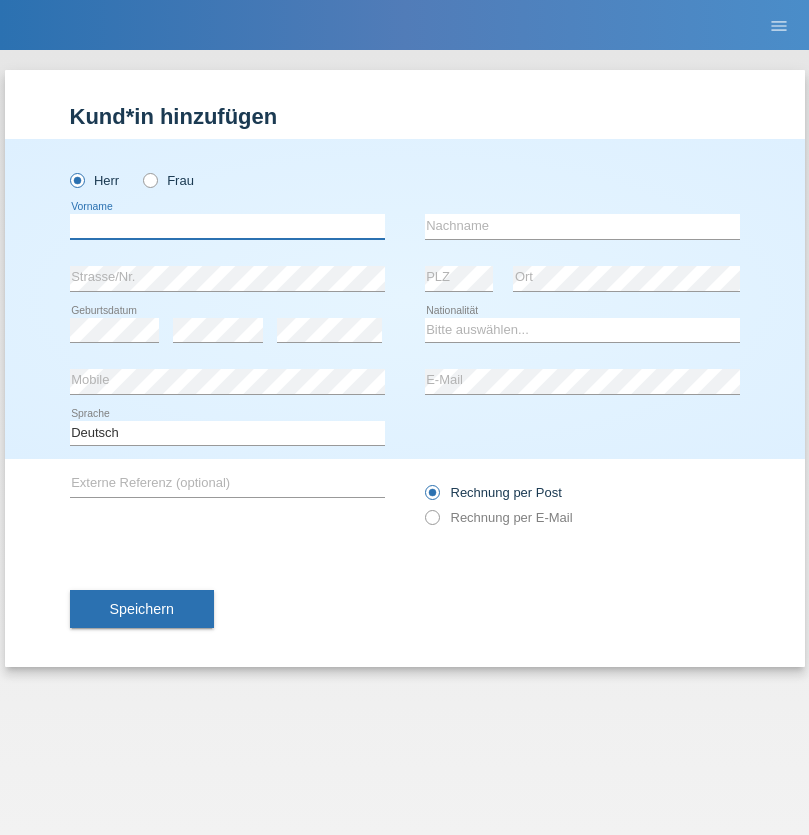 click at bounding box center (227, 226) 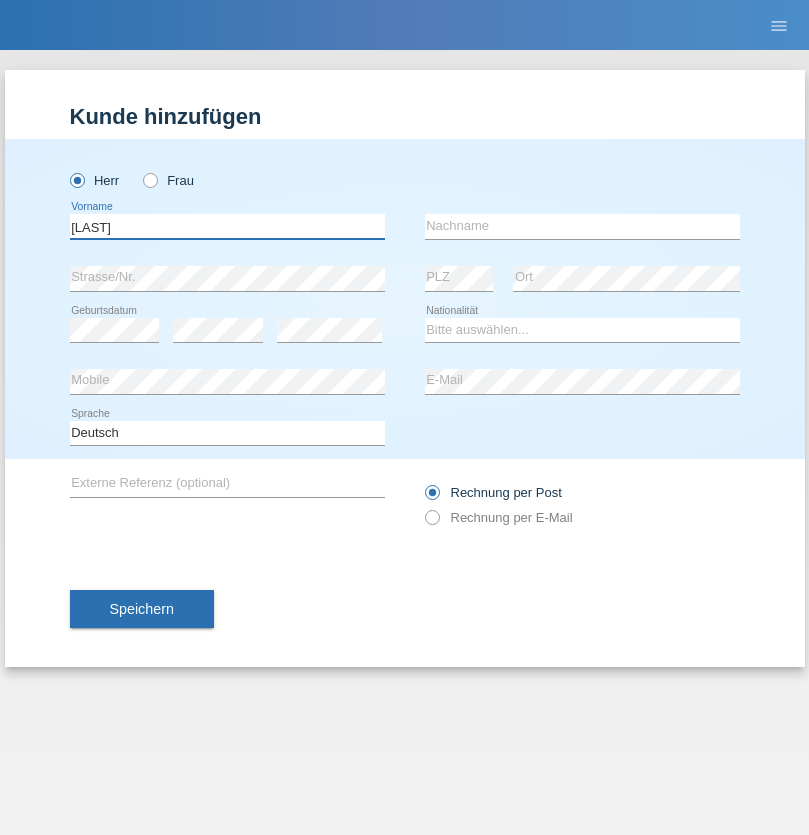 type on "[NAME]" 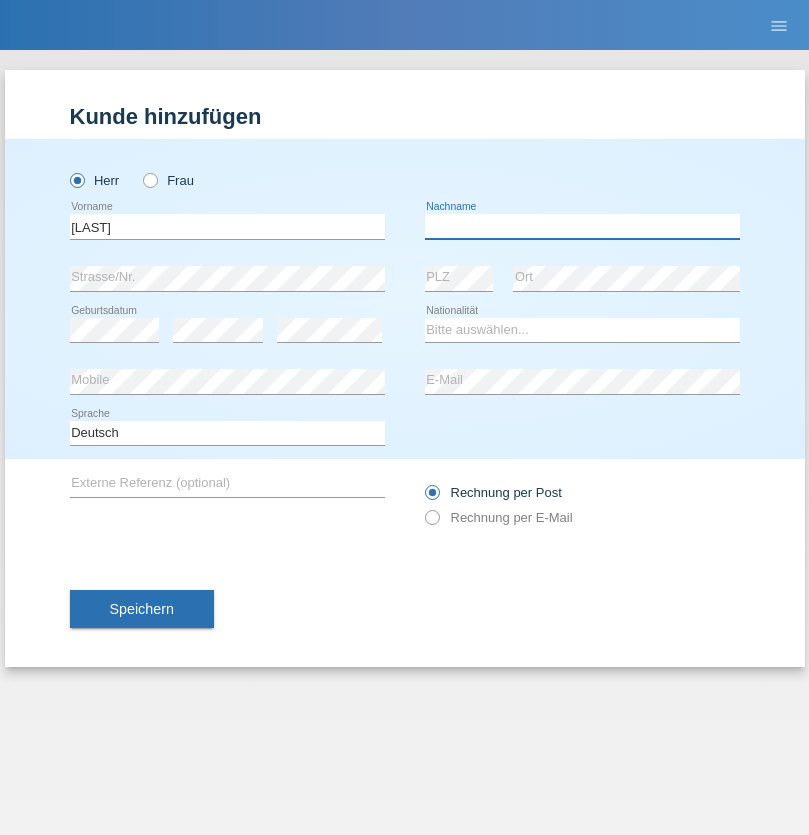 click at bounding box center (582, 226) 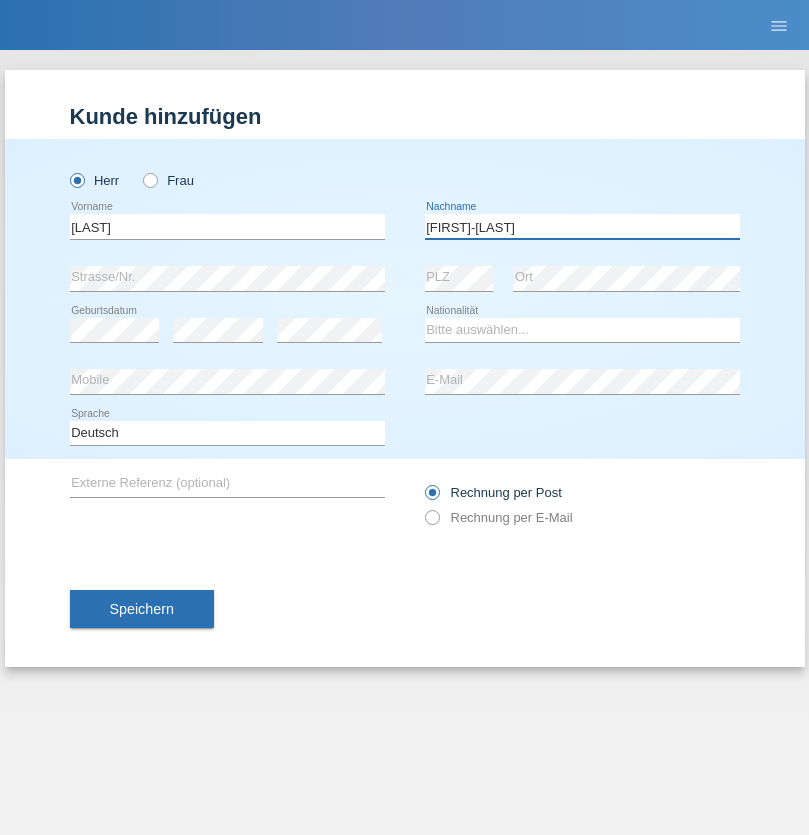 type on "[NAME]" 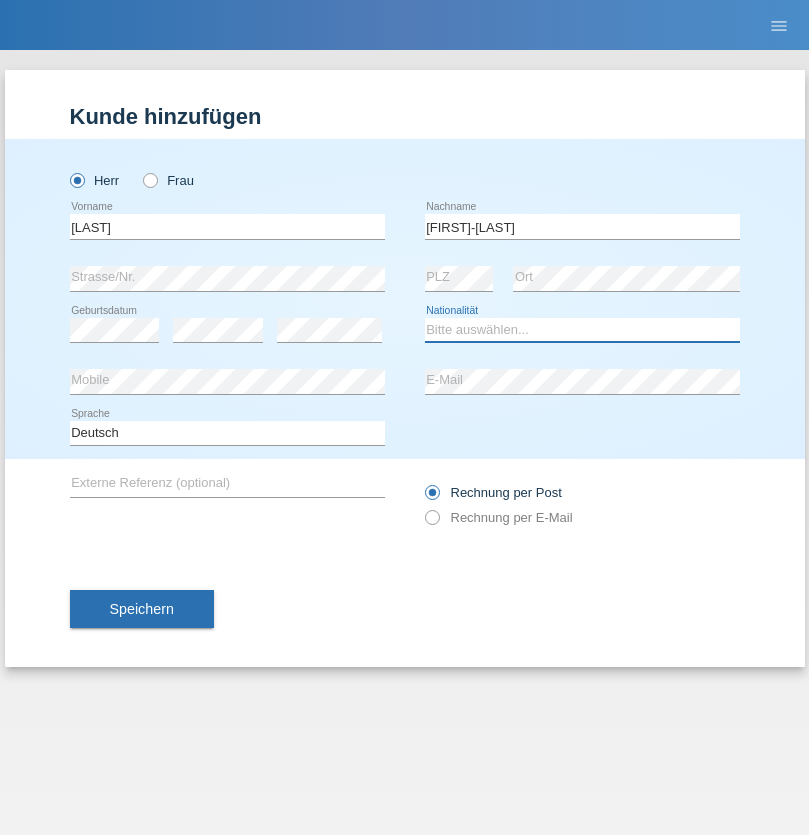 select on "OM" 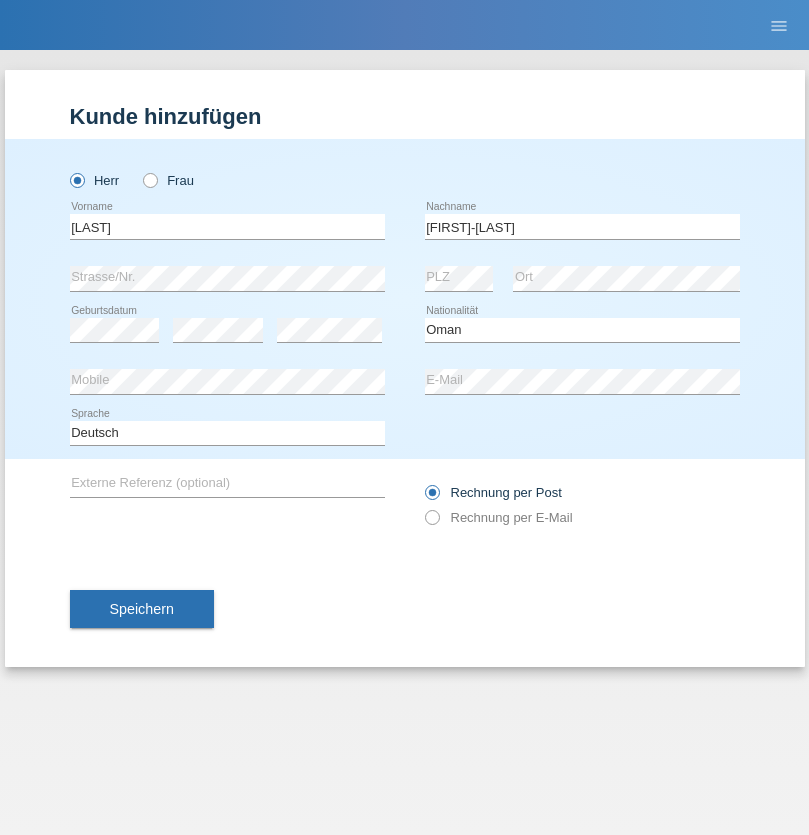 select on "C" 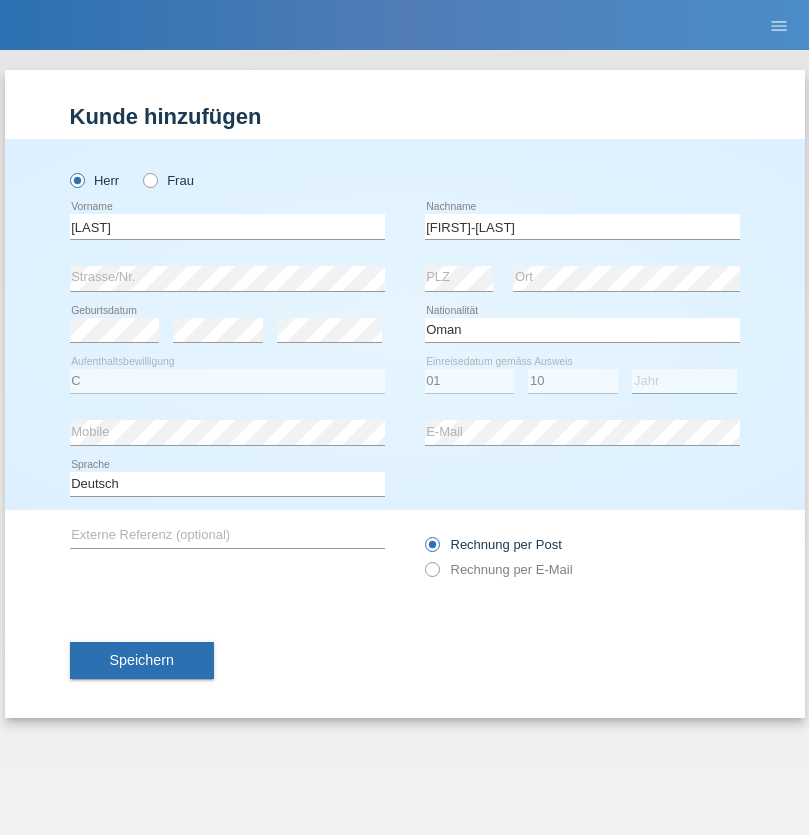 select on "2021" 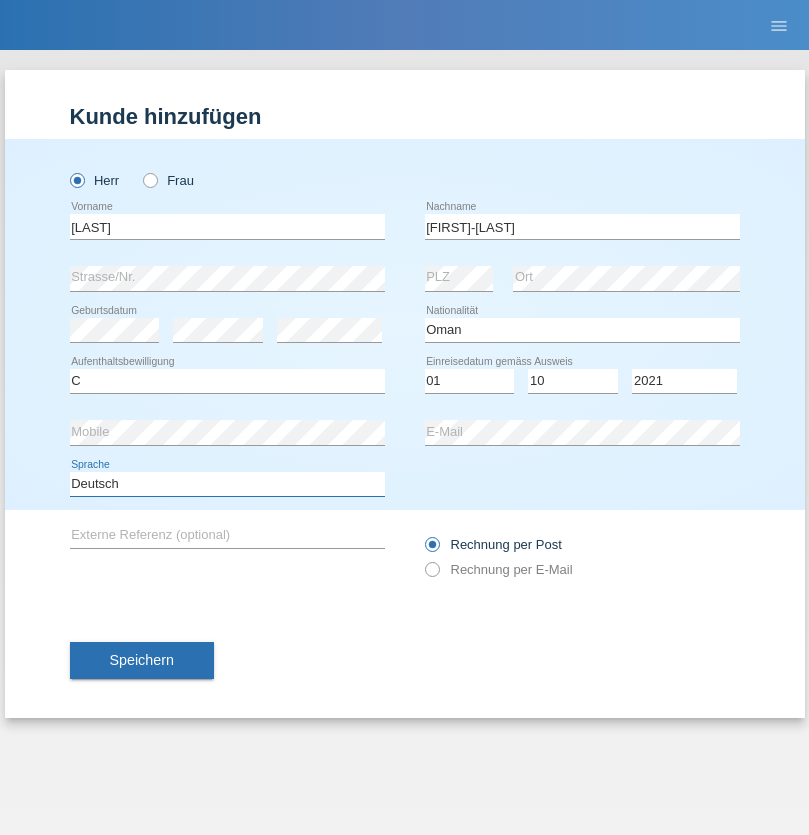 select on "en" 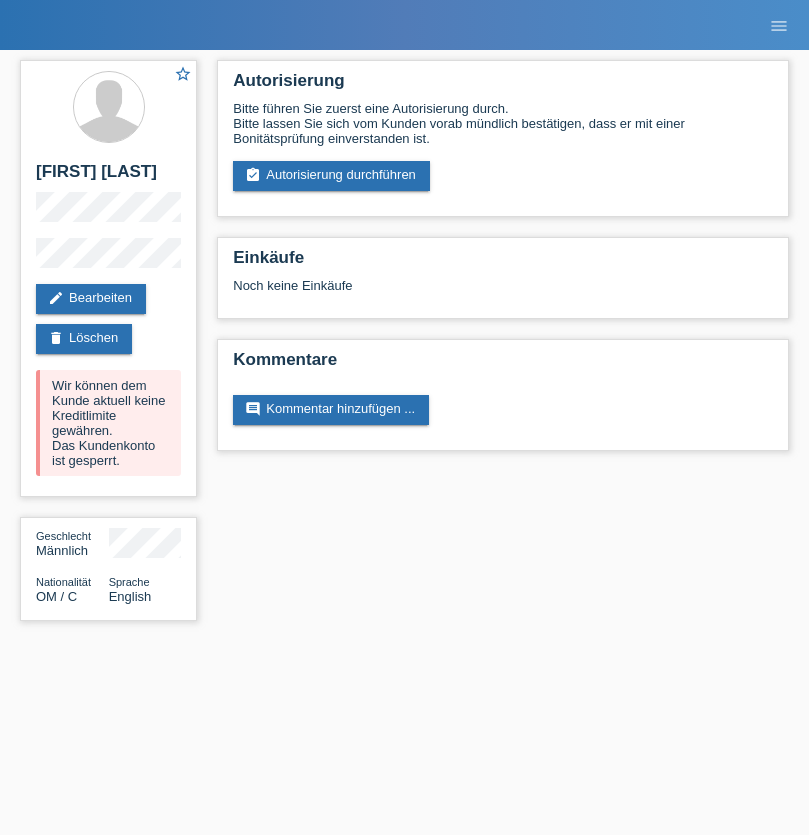 scroll, scrollTop: 0, scrollLeft: 0, axis: both 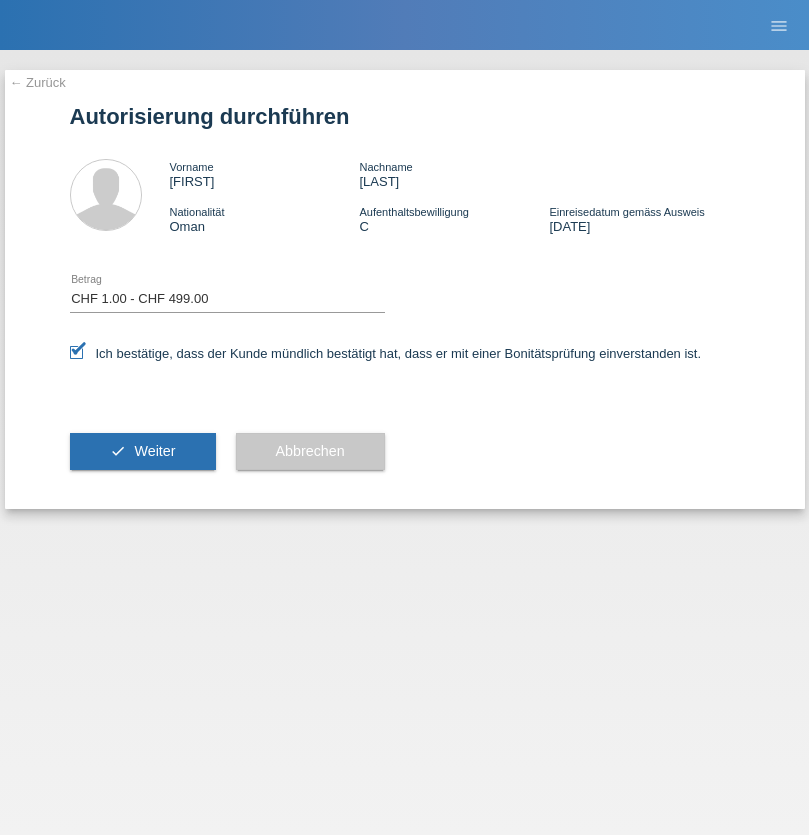 select on "1" 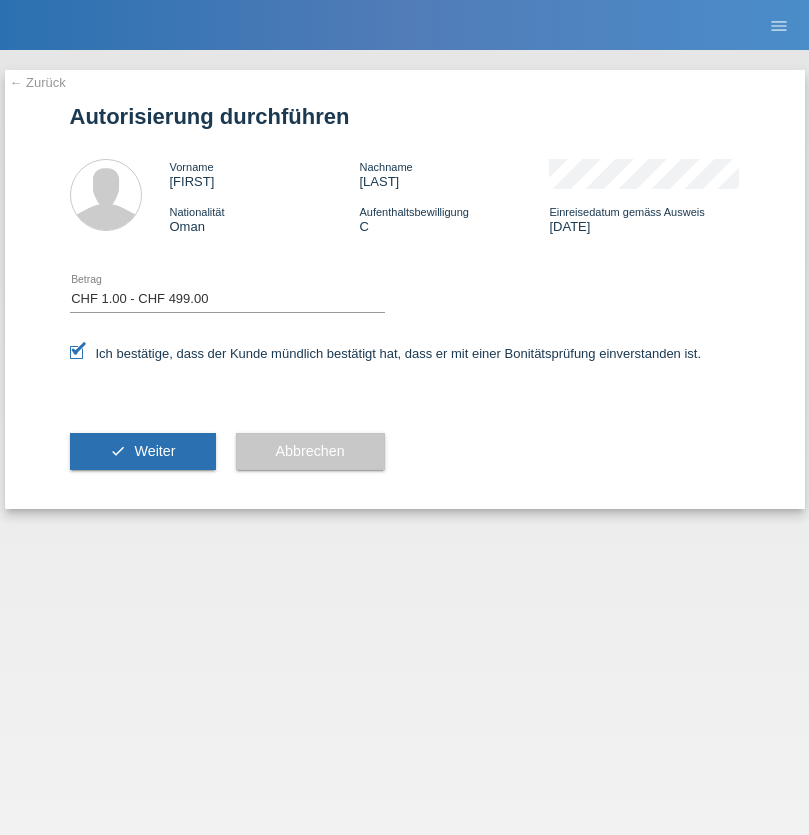 scroll, scrollTop: 0, scrollLeft: 0, axis: both 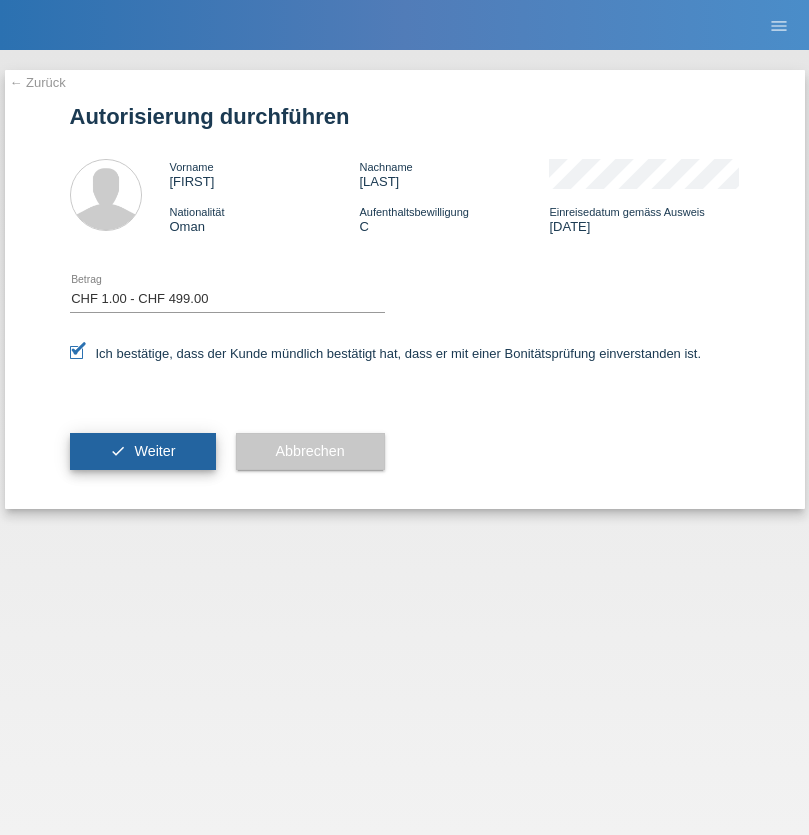 click on "Weiter" at bounding box center [154, 451] 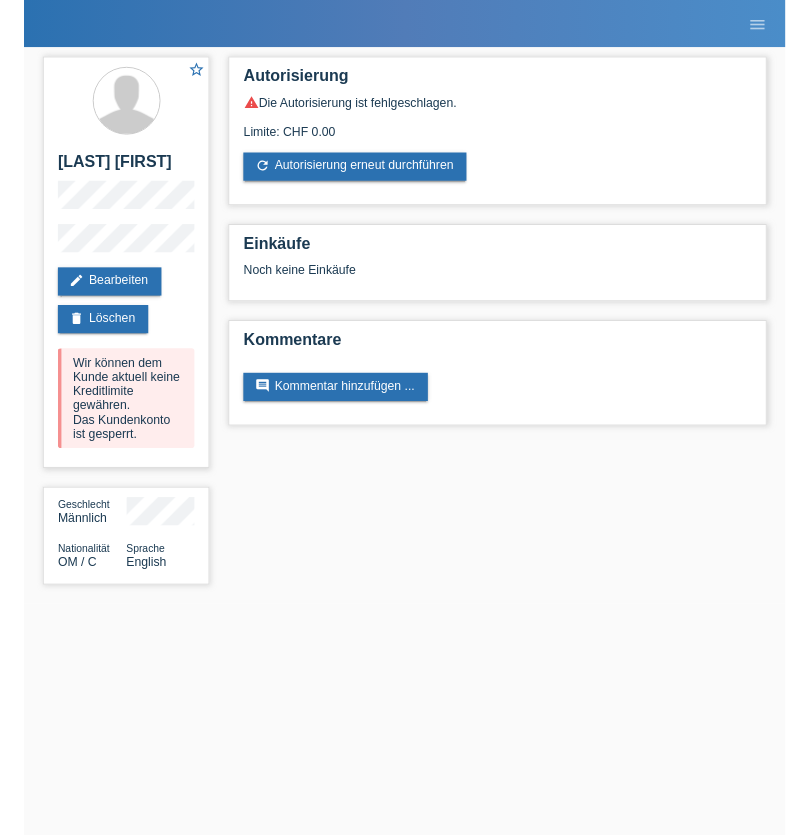 scroll, scrollTop: 0, scrollLeft: 0, axis: both 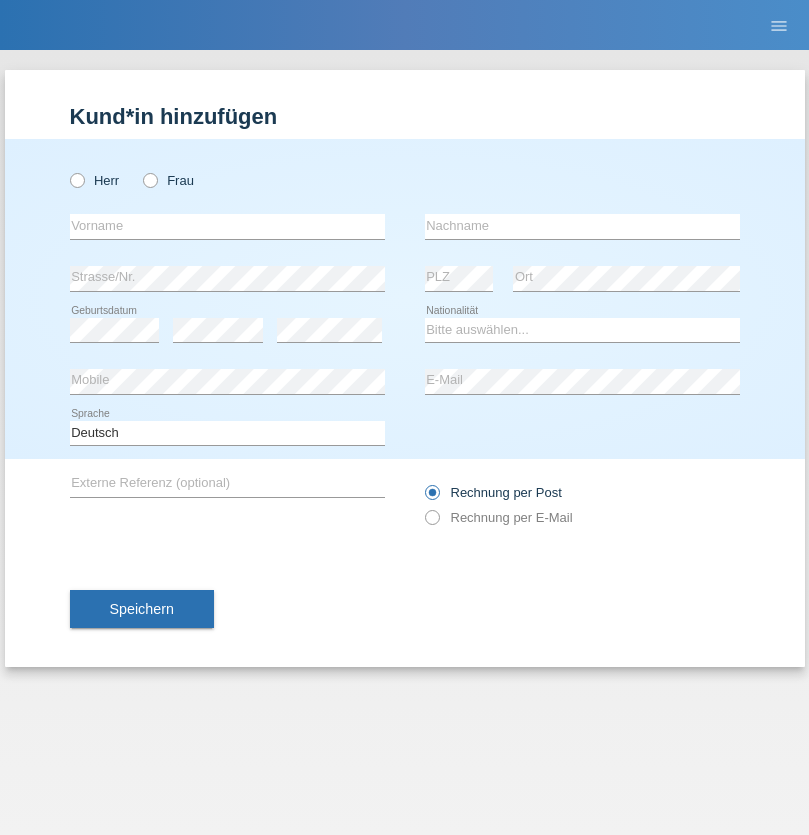 radio on "true" 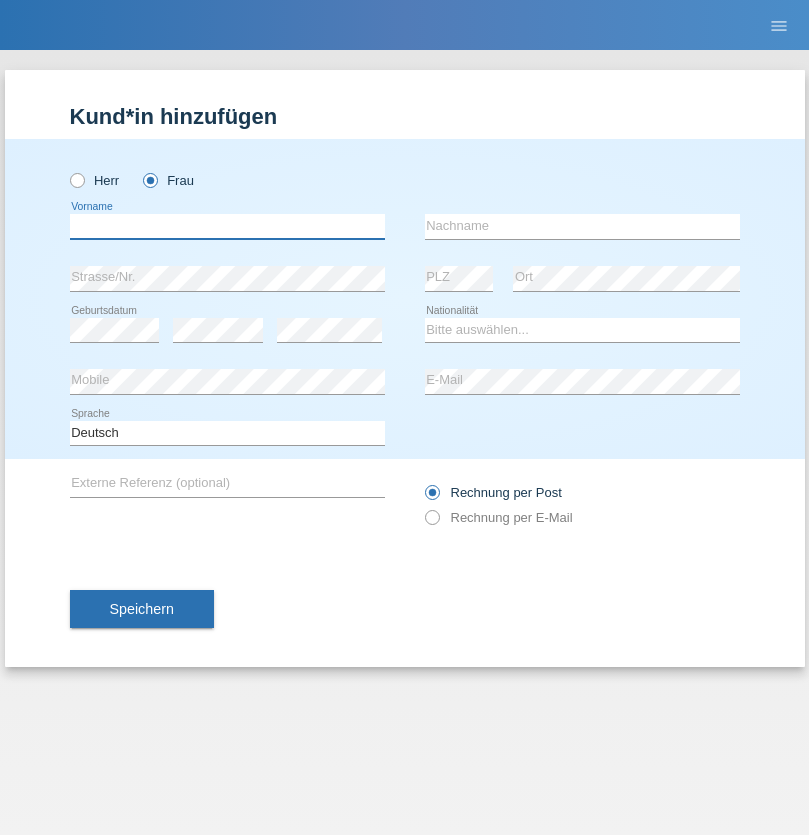 click at bounding box center (227, 226) 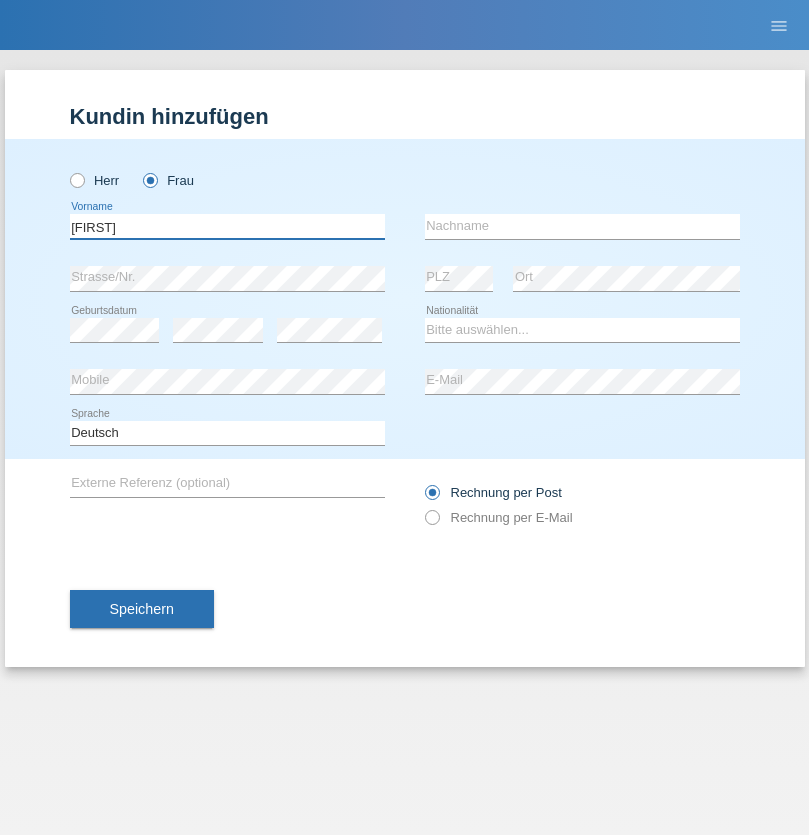 type on "[FIRST]" 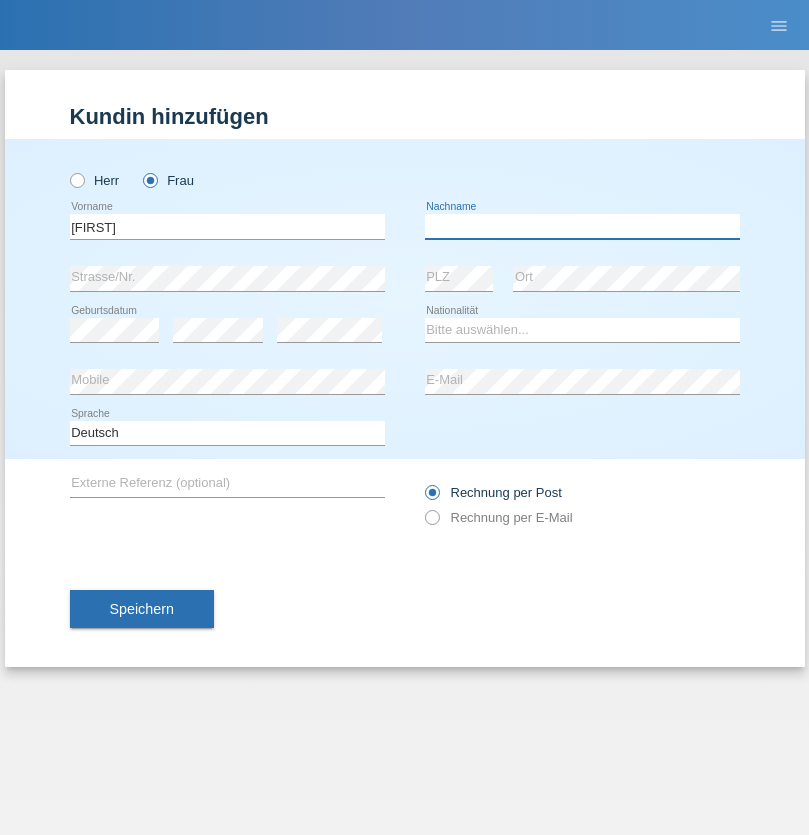 click at bounding box center [582, 226] 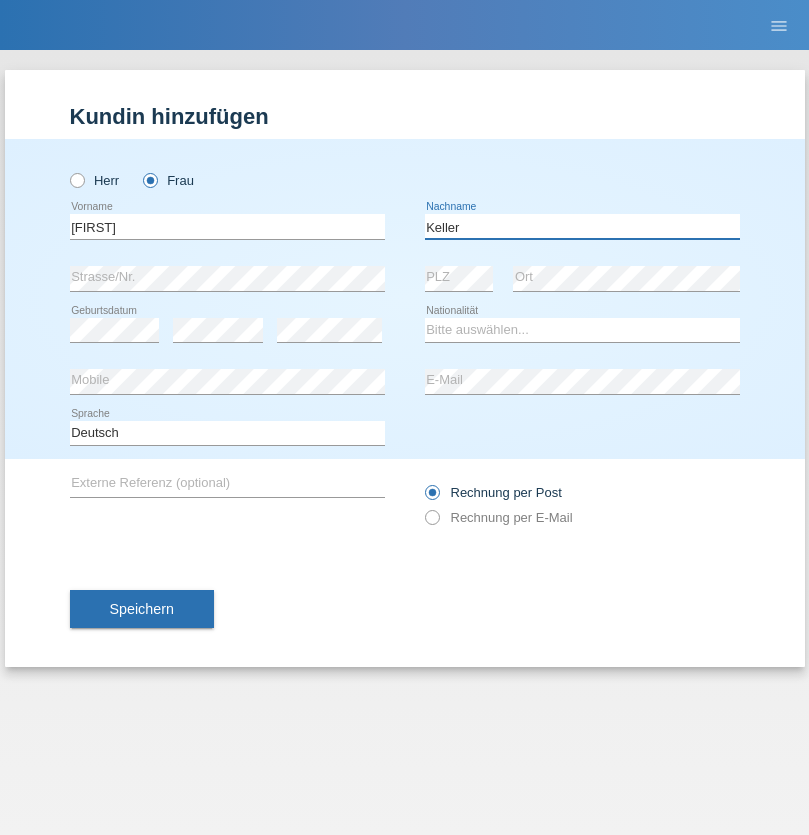 type on "Keller" 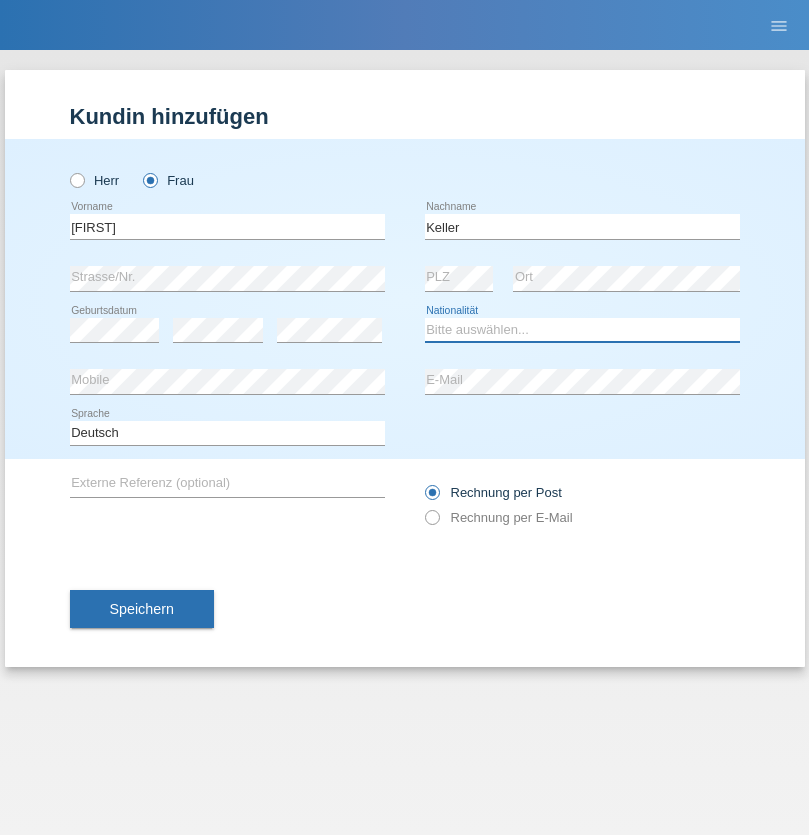 select on "CH" 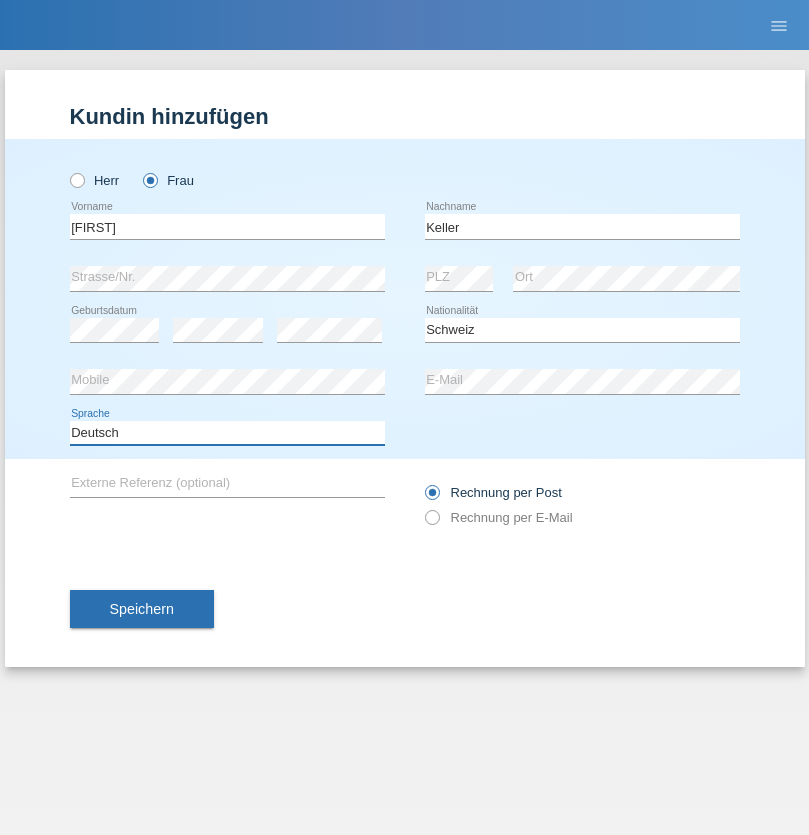 select on "en" 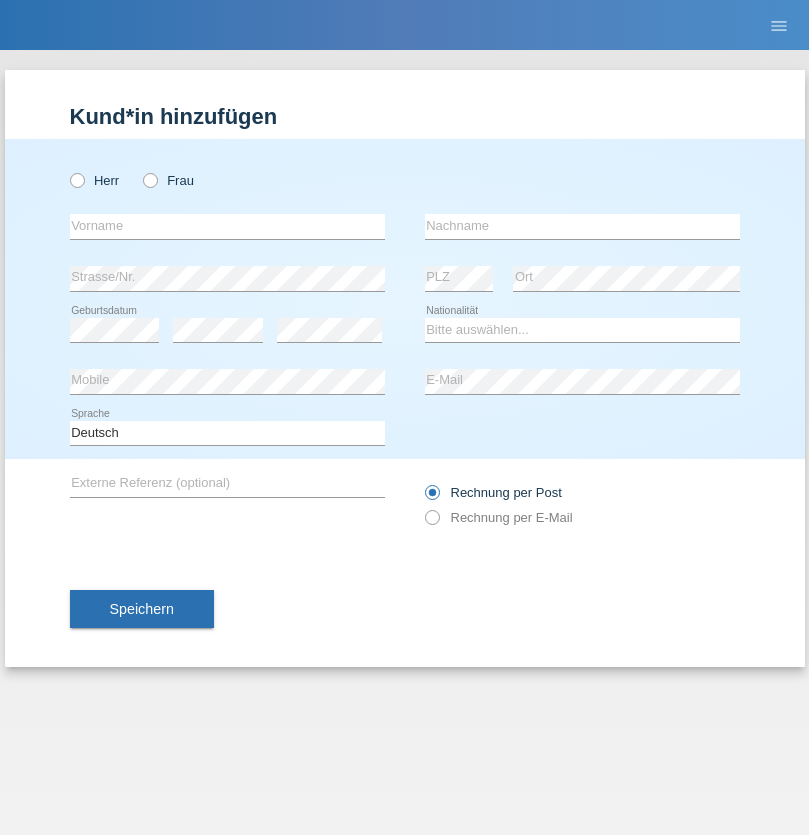 scroll, scrollTop: 0, scrollLeft: 0, axis: both 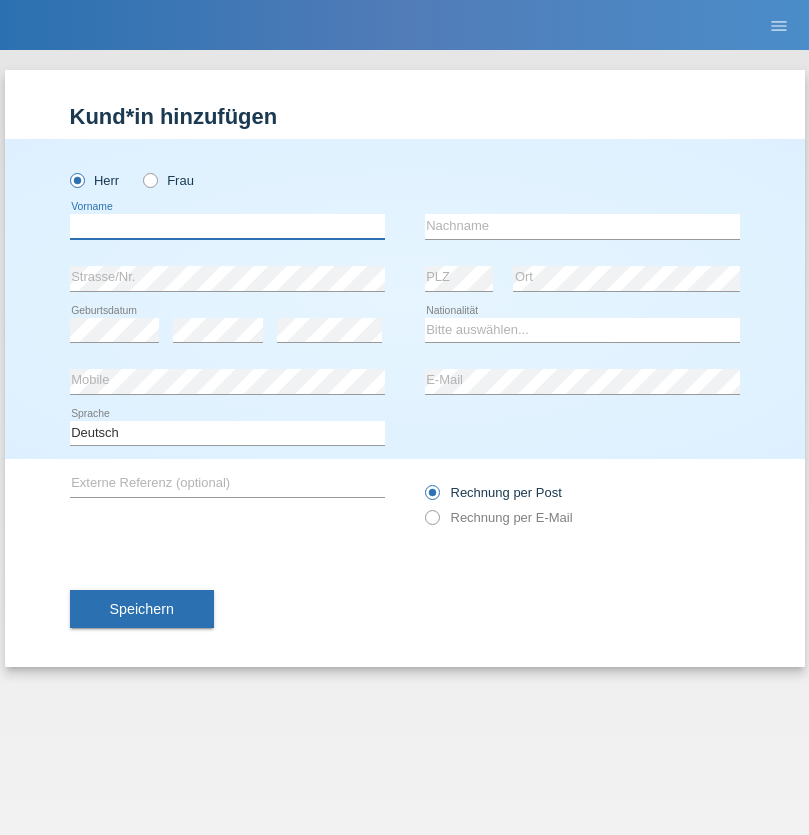 click at bounding box center (227, 226) 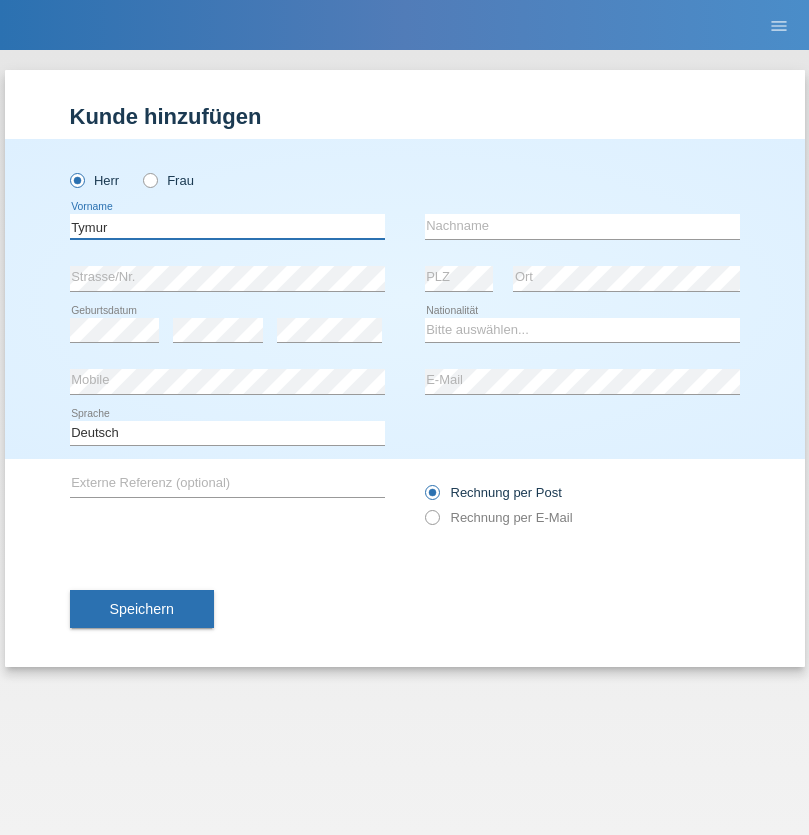 type on "Tymur" 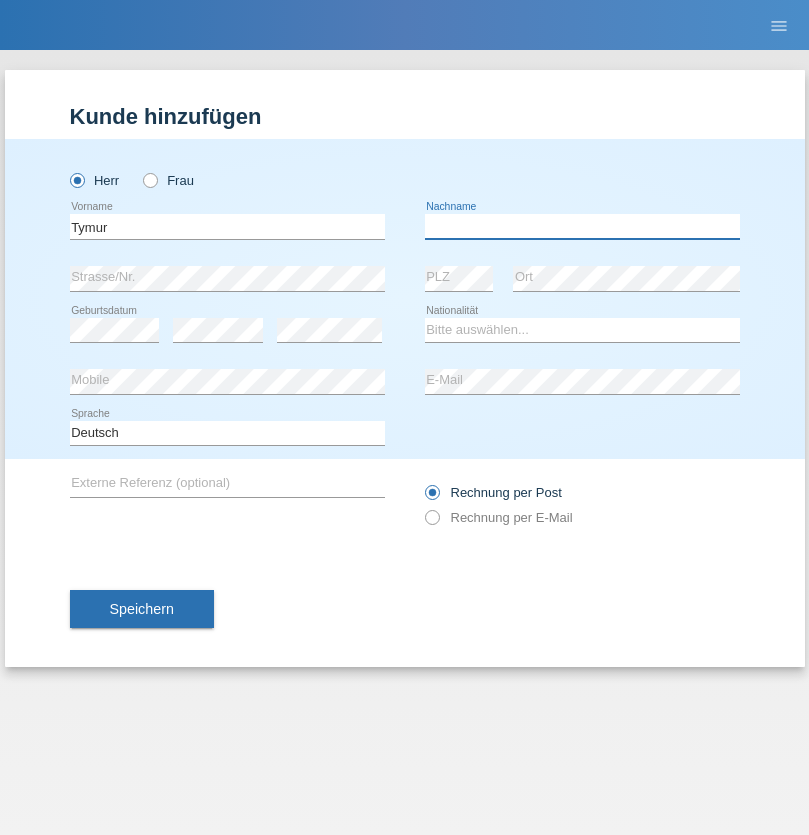 click at bounding box center (582, 226) 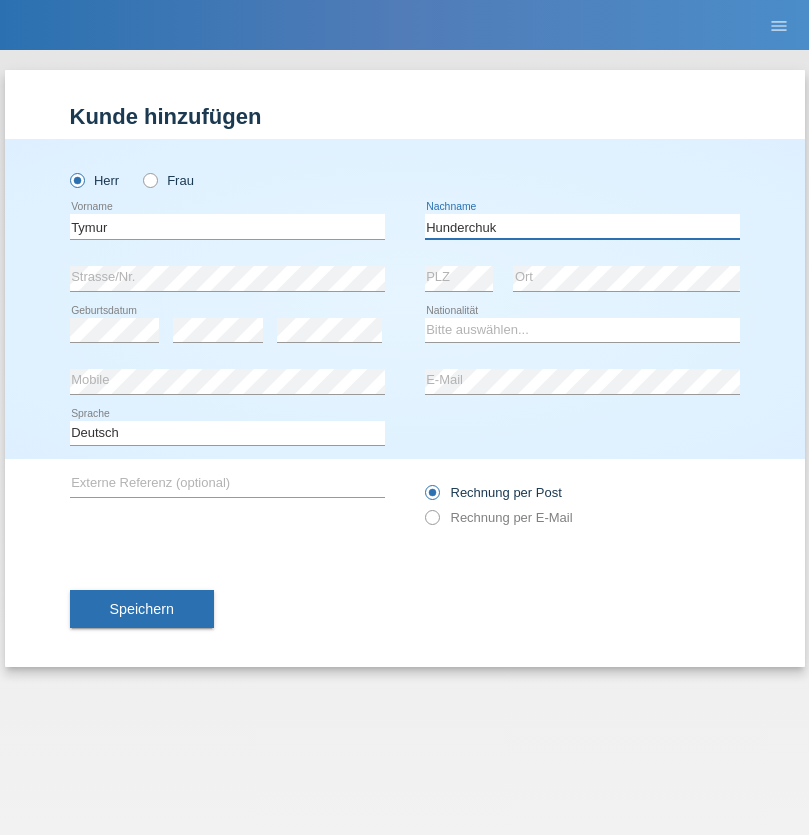 type on "Hunderchuk" 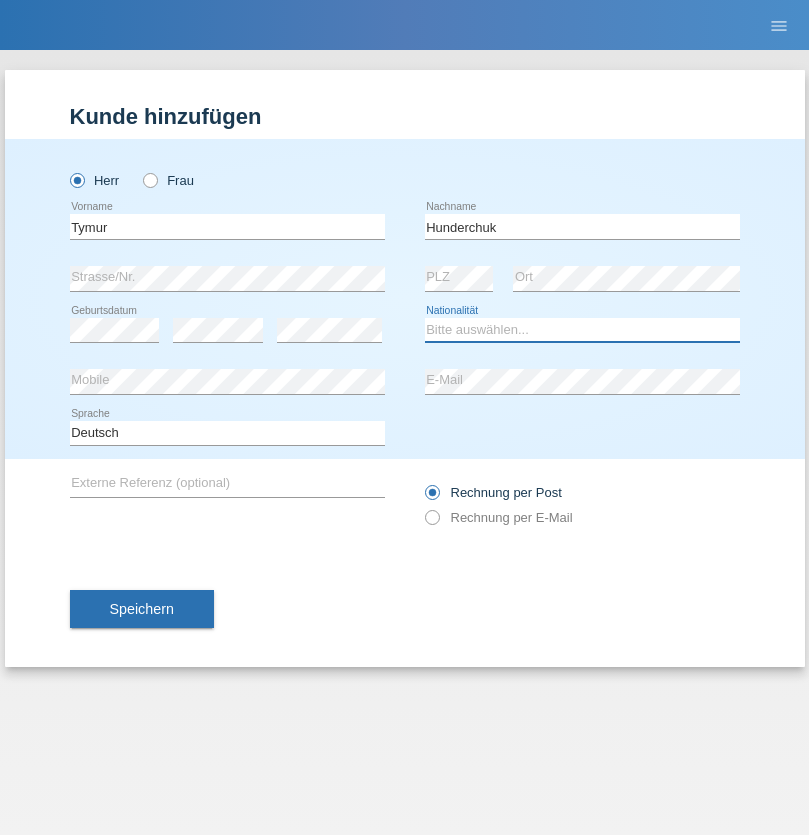 select on "UA" 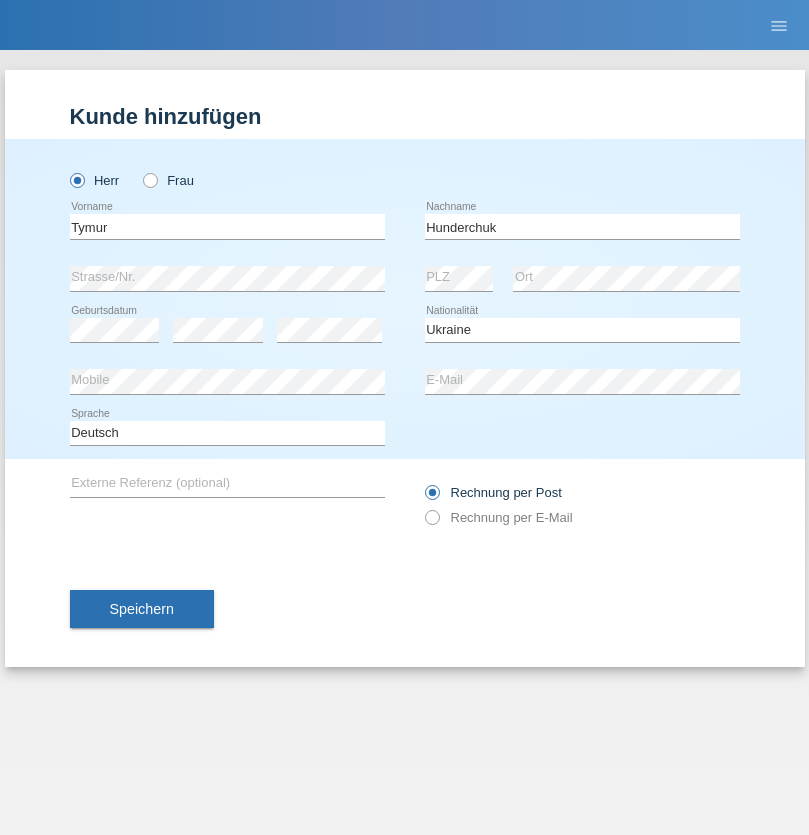 select on "C" 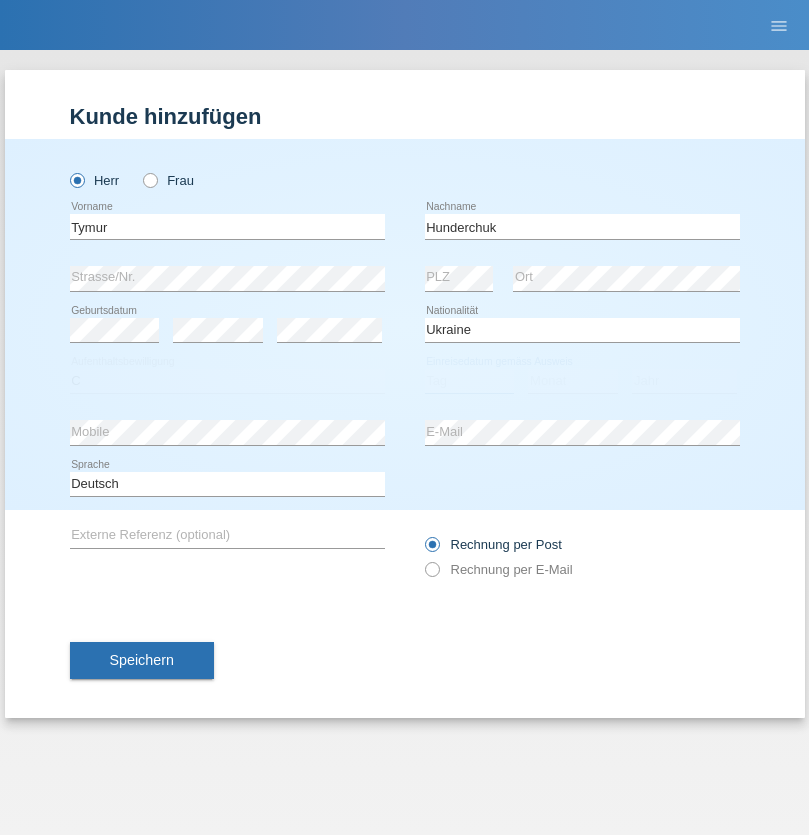 select on "20" 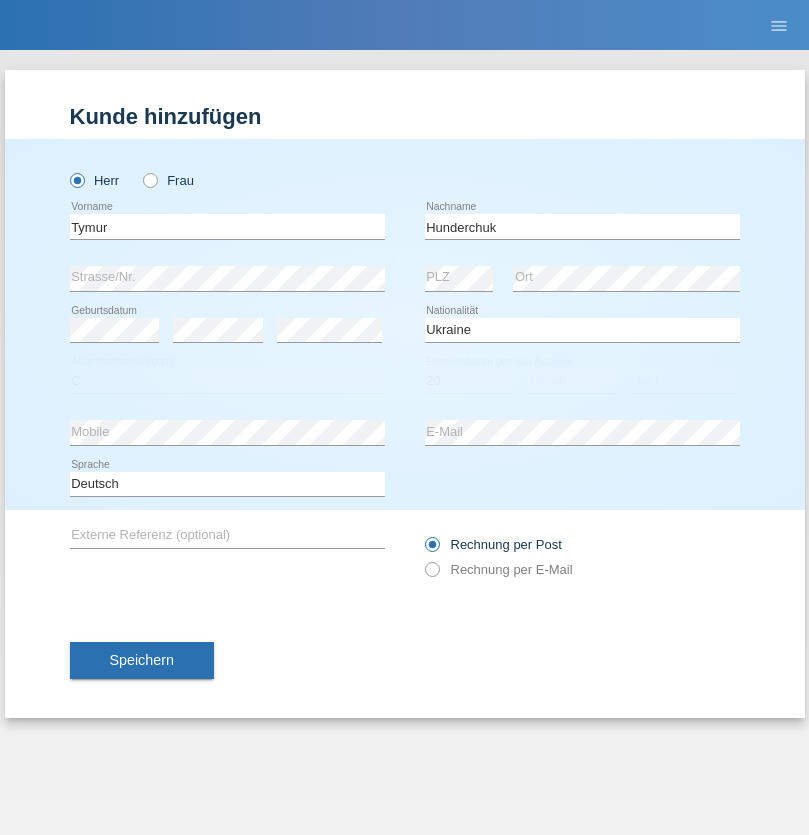 select on "08" 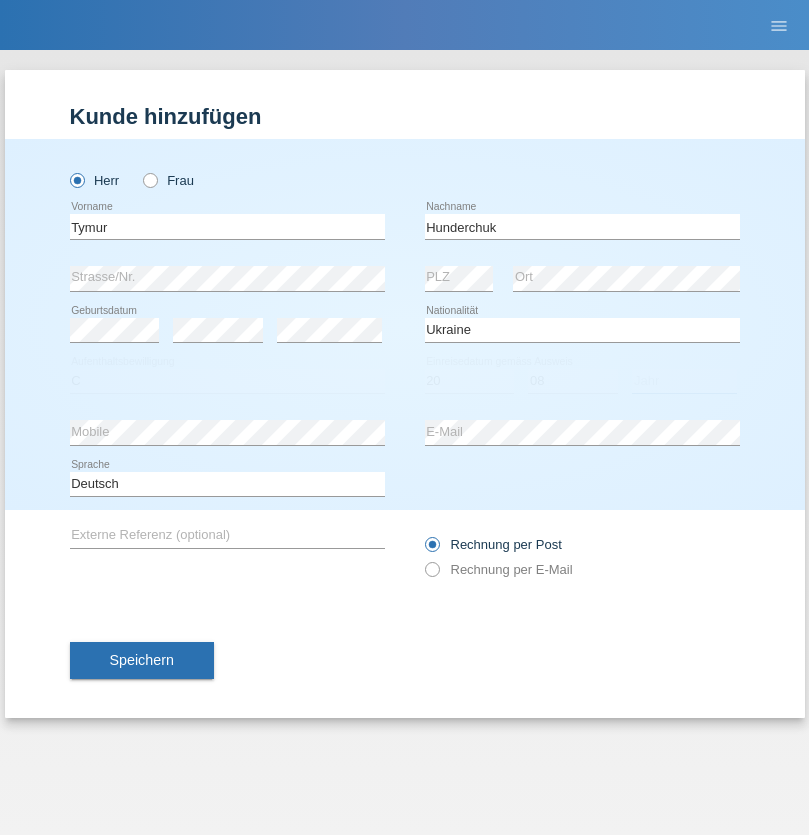 select on "2021" 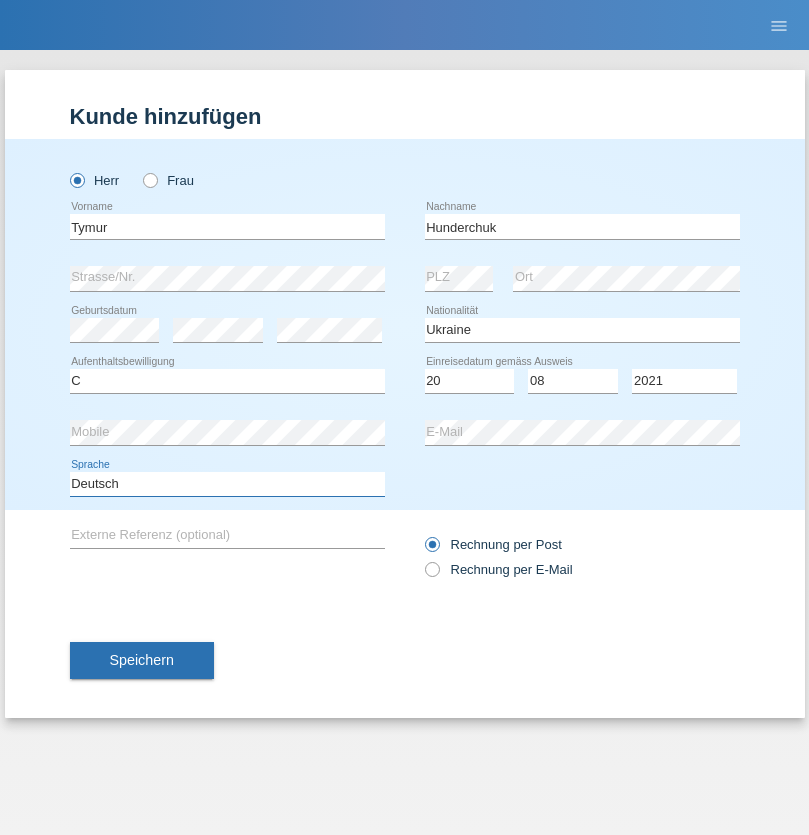 select on "en" 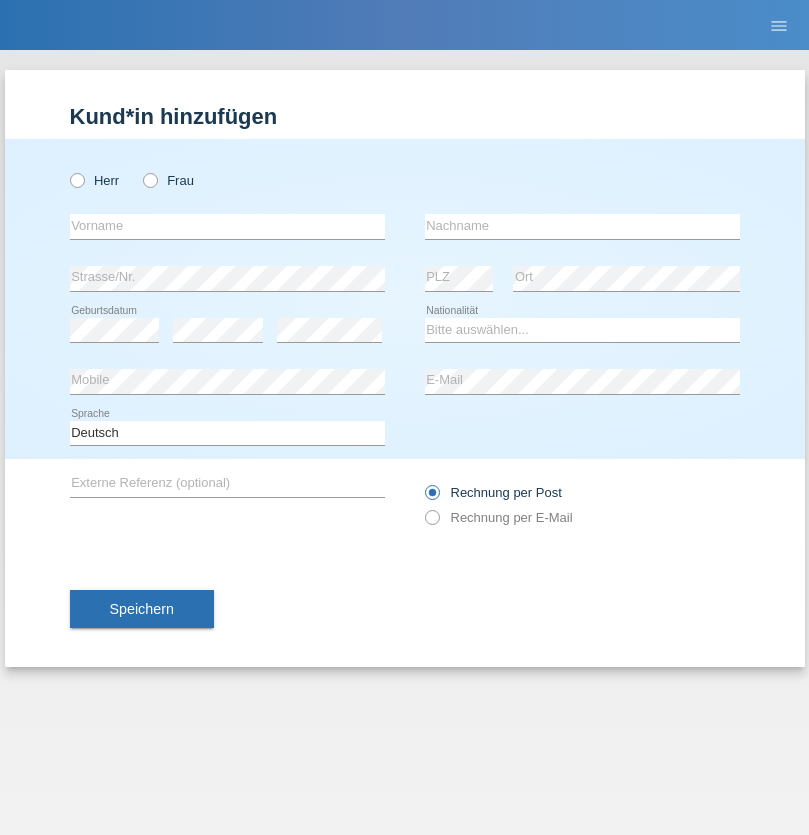 scroll, scrollTop: 0, scrollLeft: 0, axis: both 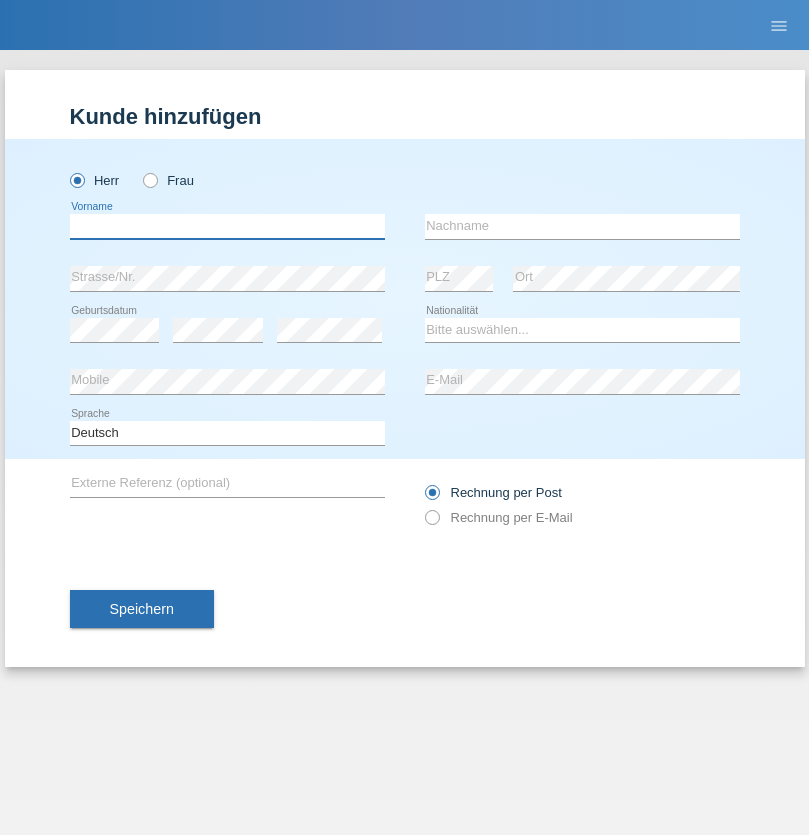 click at bounding box center (227, 226) 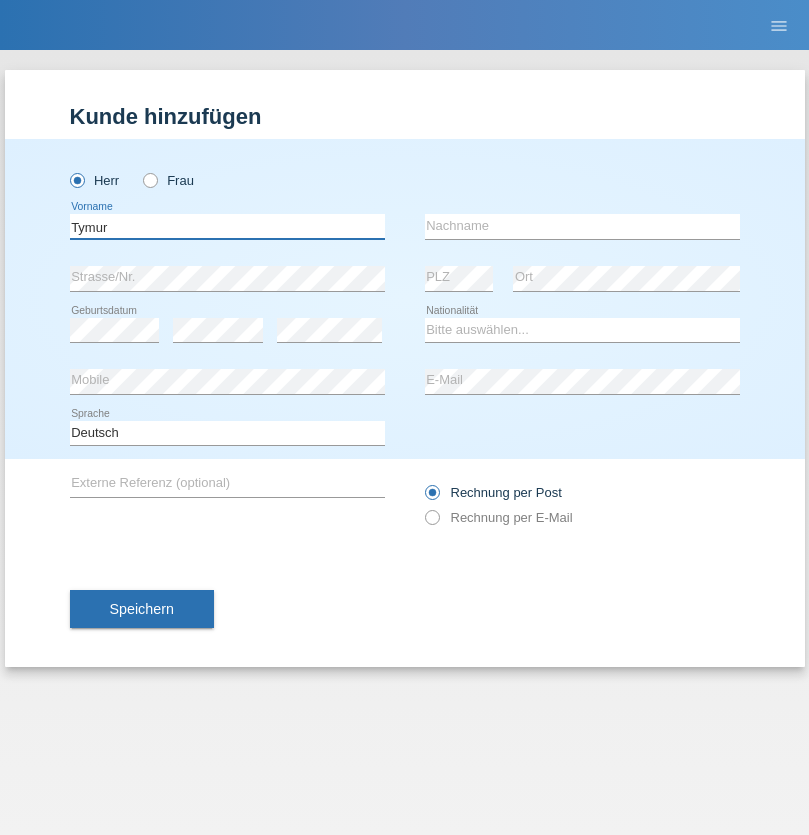 type on "Tymur" 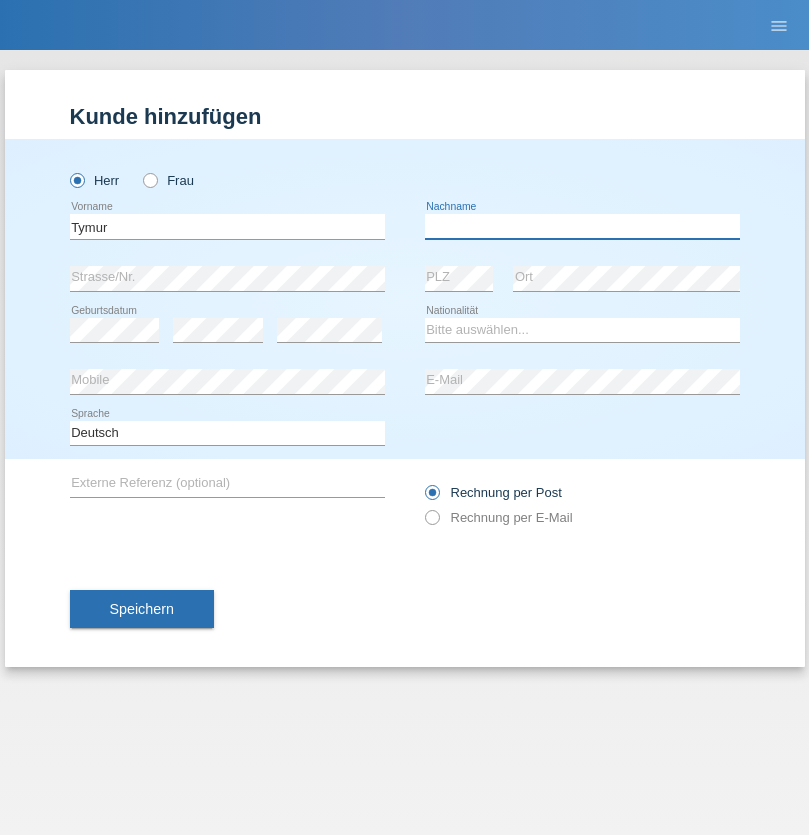 click at bounding box center (582, 226) 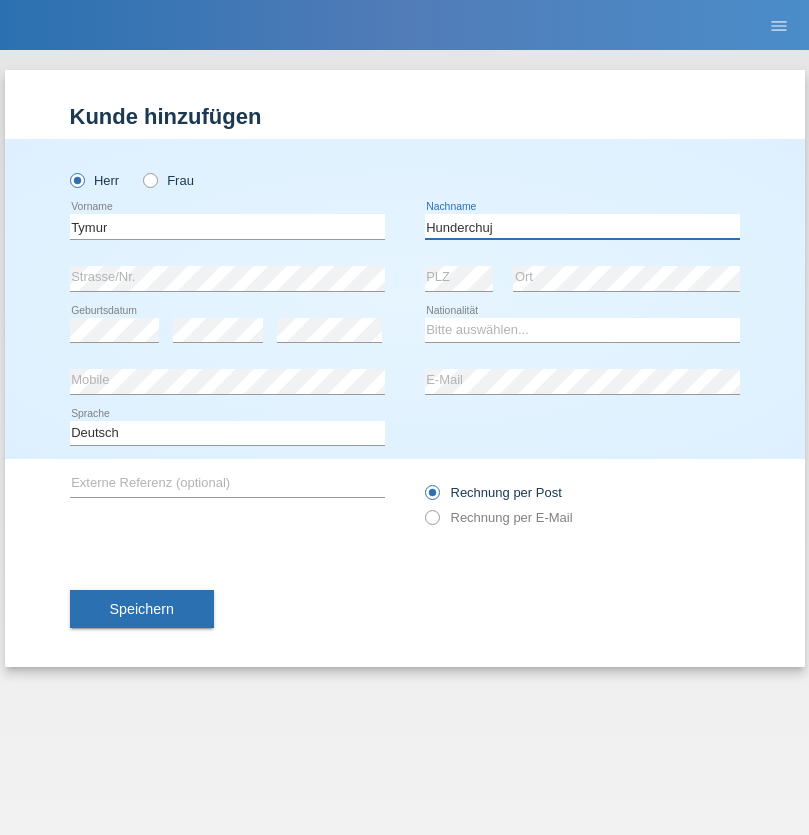 type on "Hunderchuj" 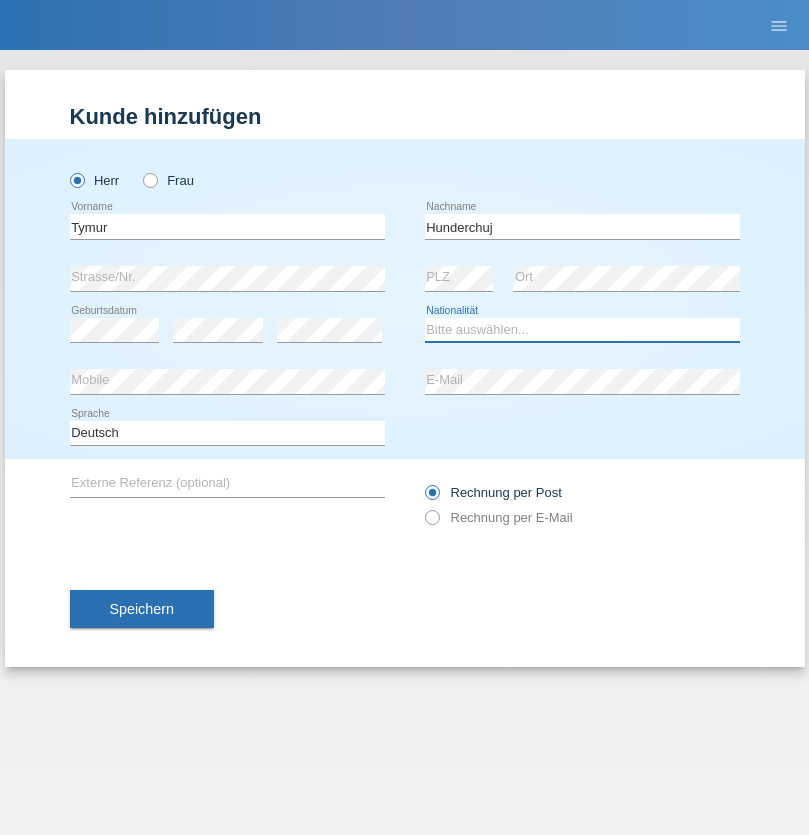 select on "UA" 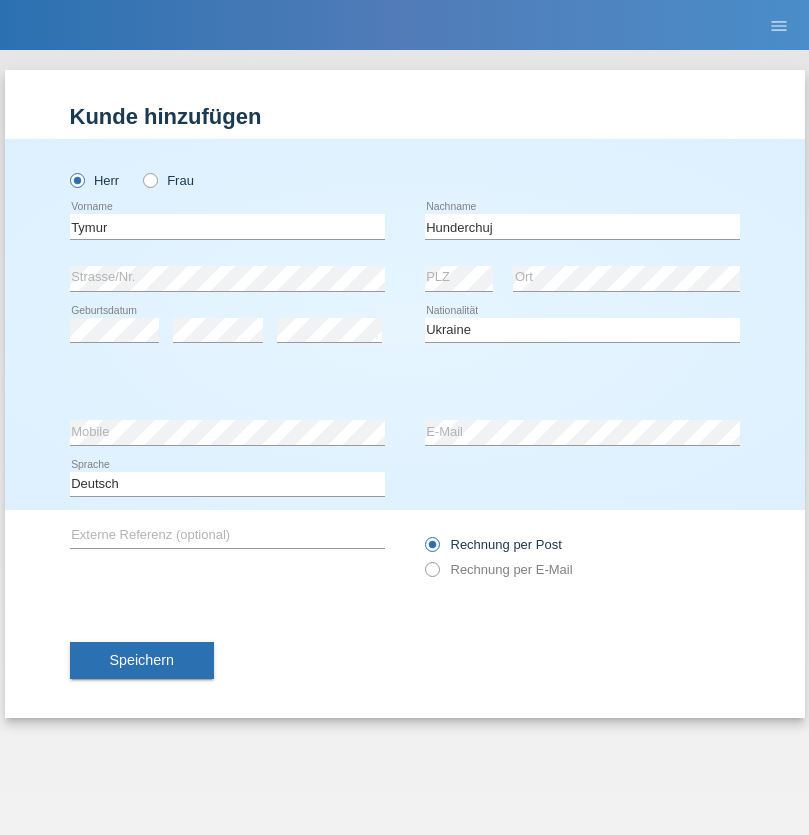select on "C" 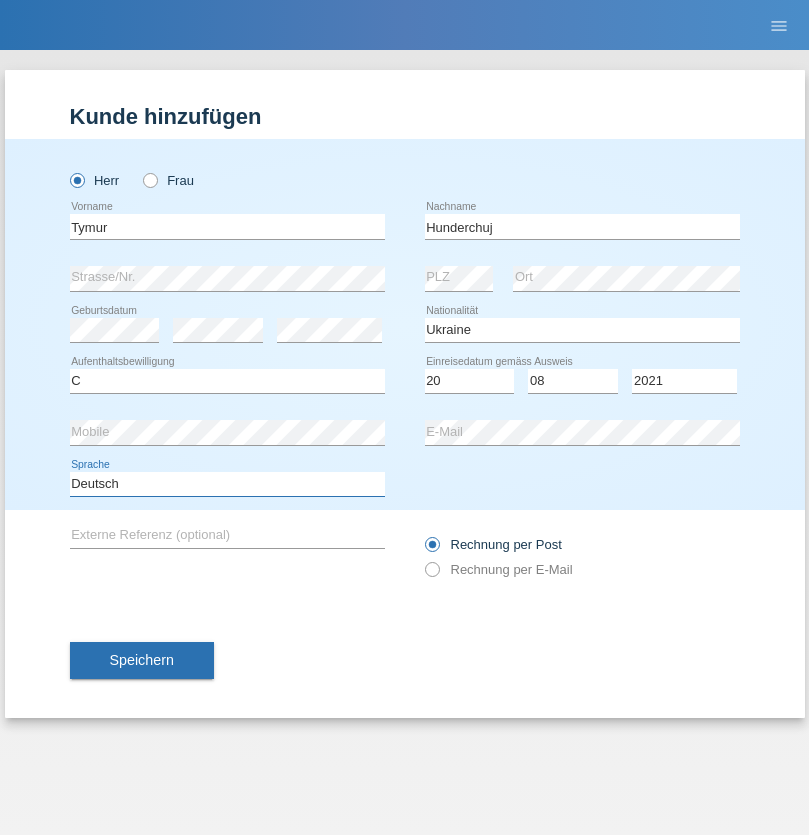 select on "en" 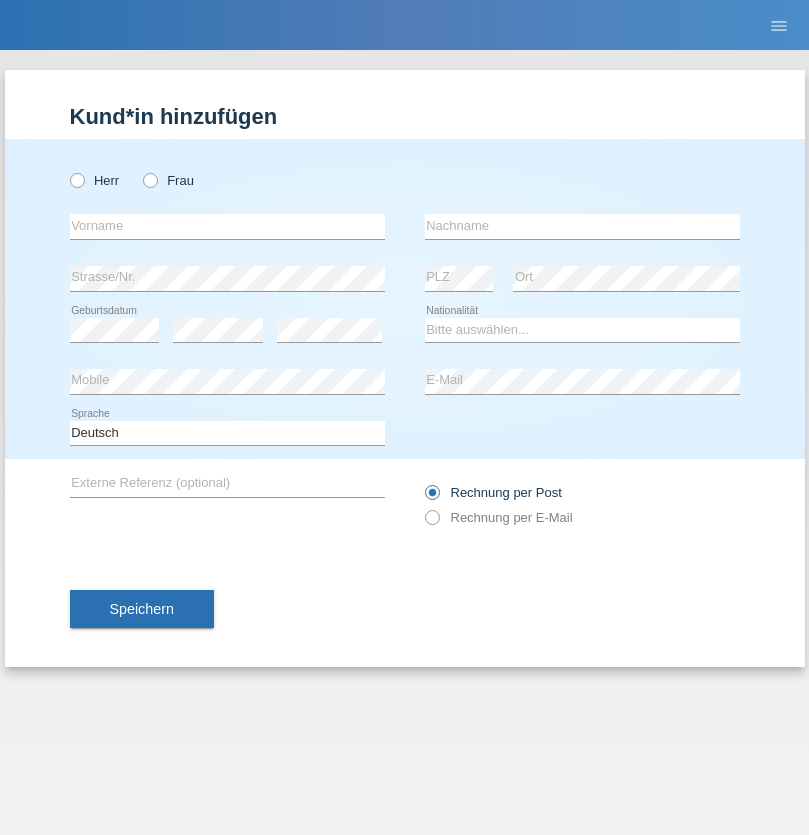 scroll, scrollTop: 0, scrollLeft: 0, axis: both 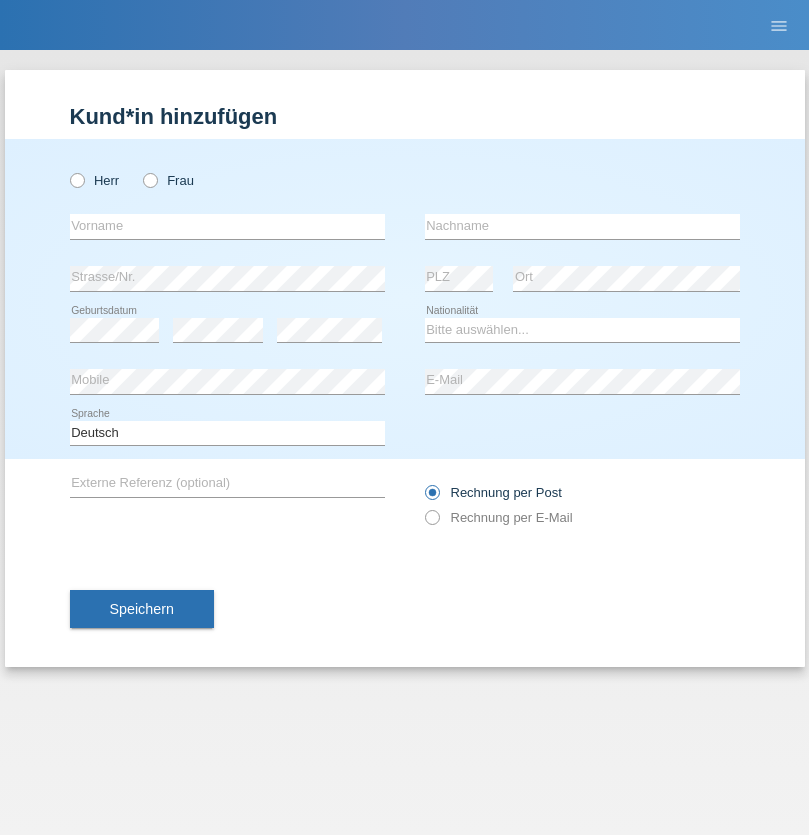 radio on "true" 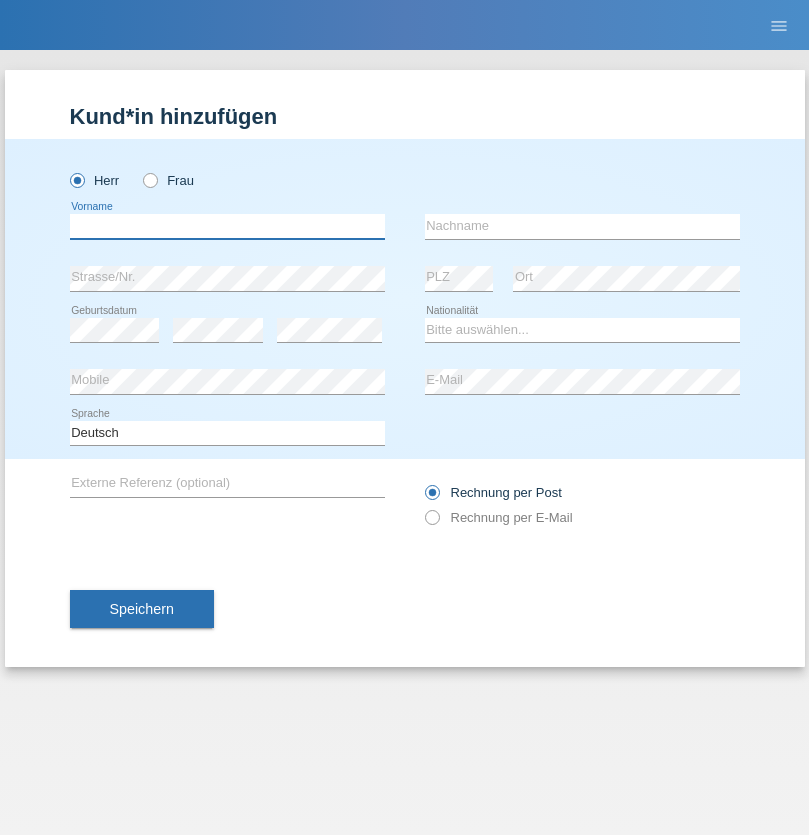 click at bounding box center [227, 226] 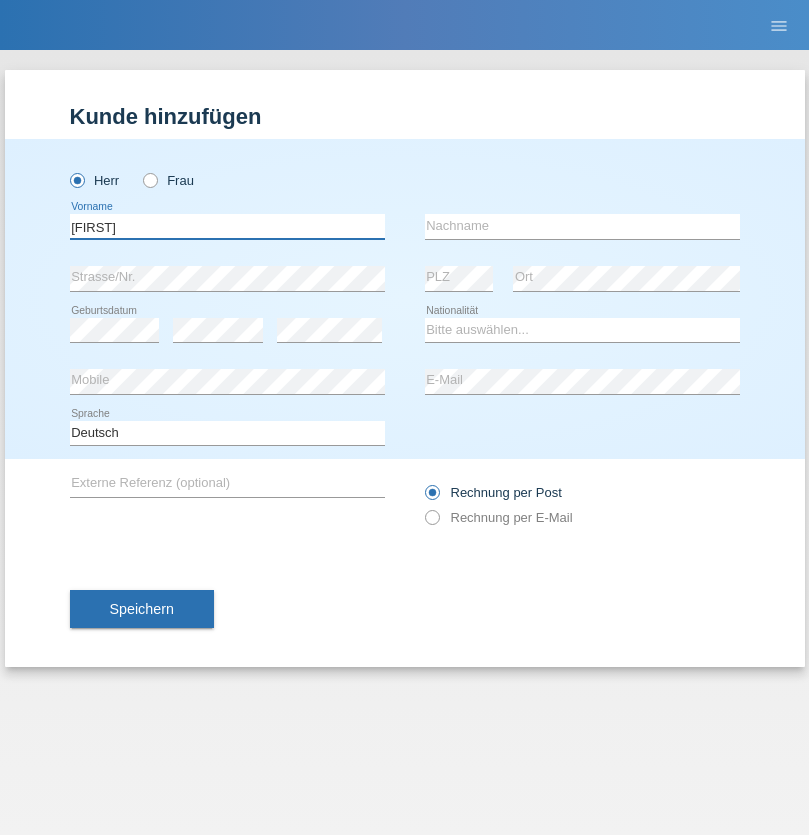 type on "[FIRST]" 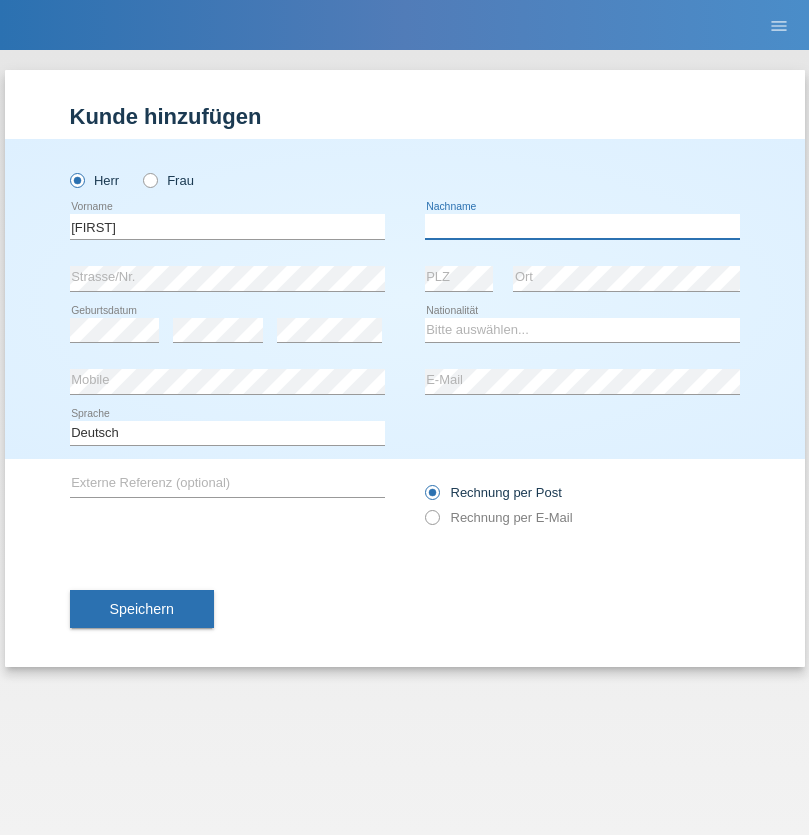 click at bounding box center (582, 226) 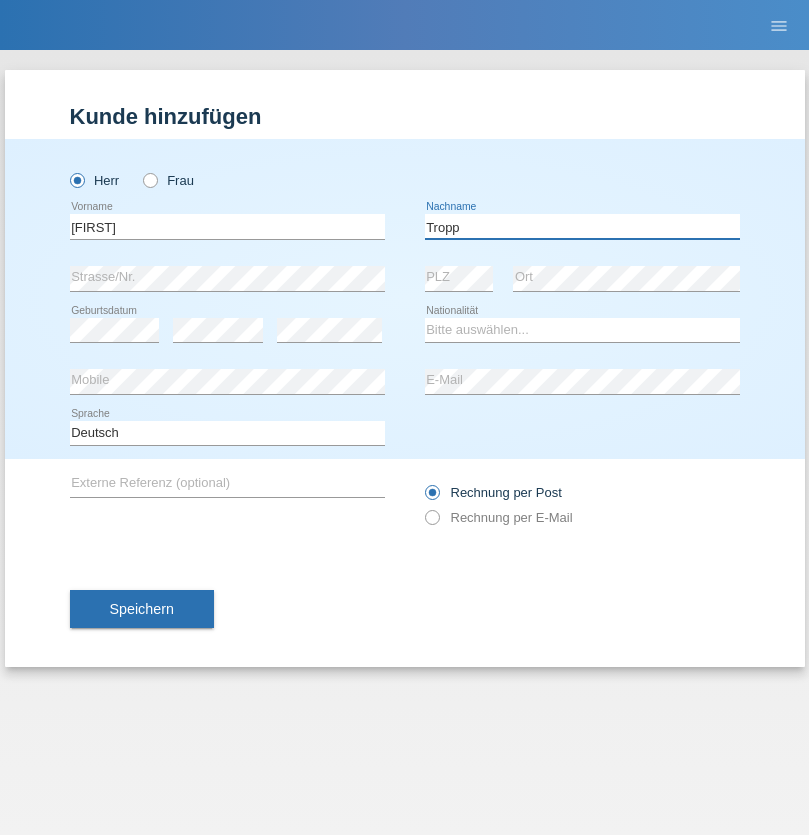type on "Tropp" 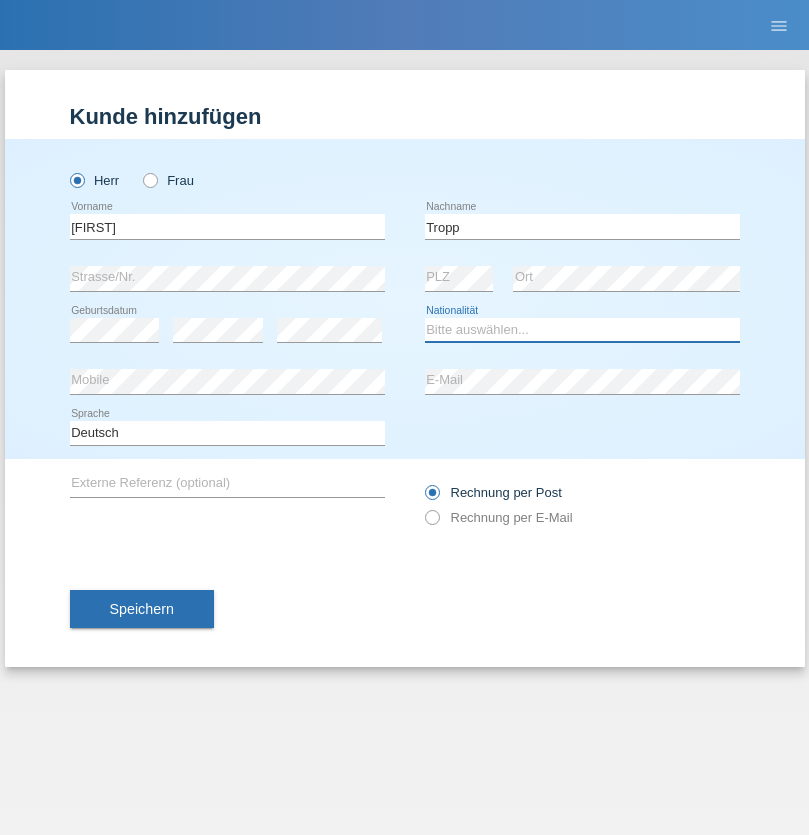 select on "SK" 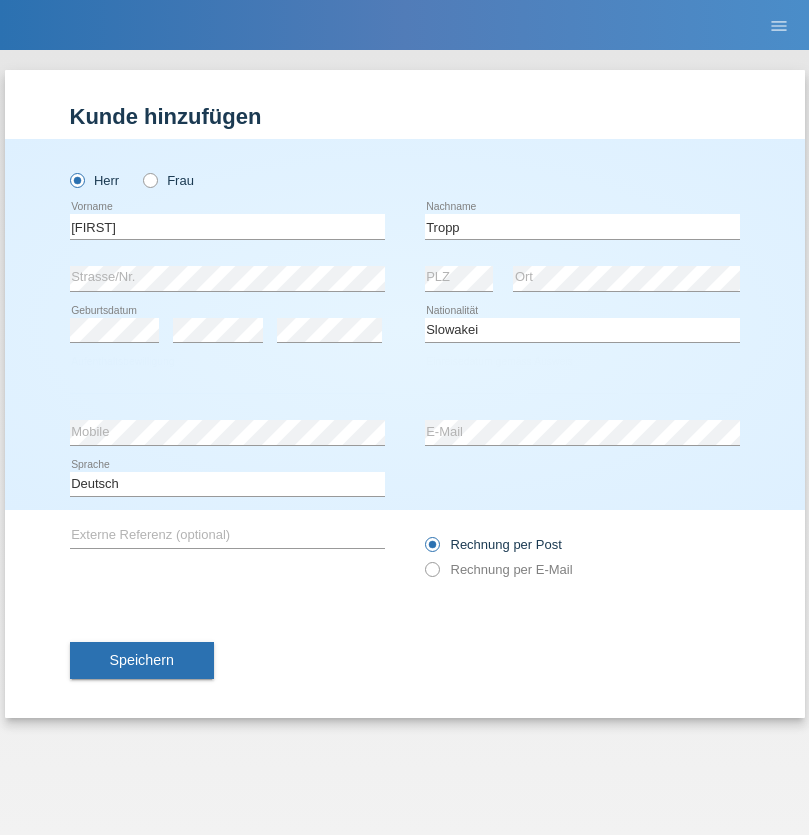 select on "C" 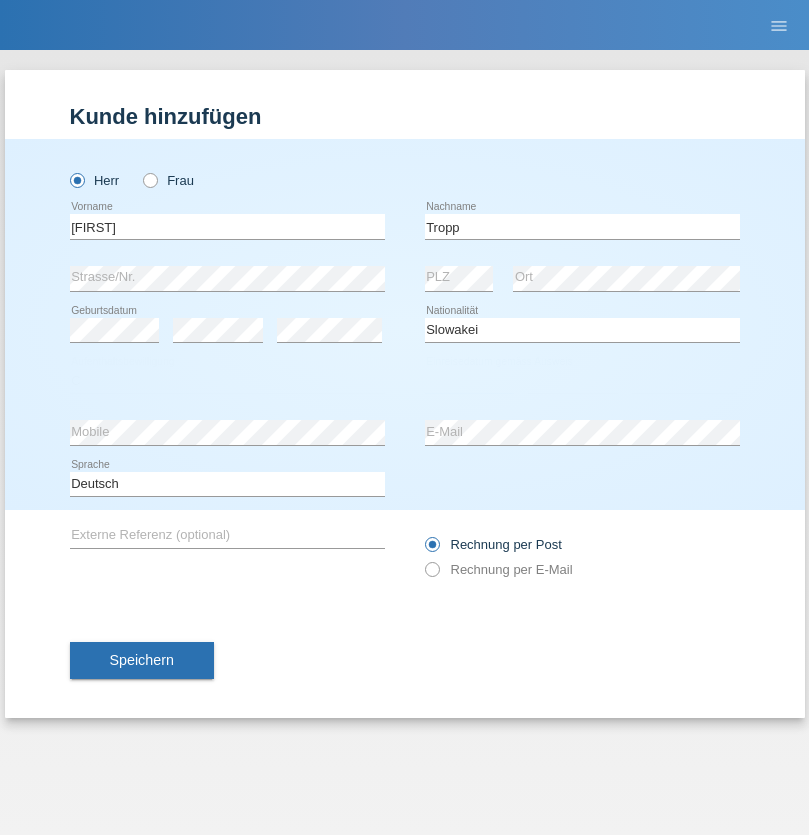 select on "08" 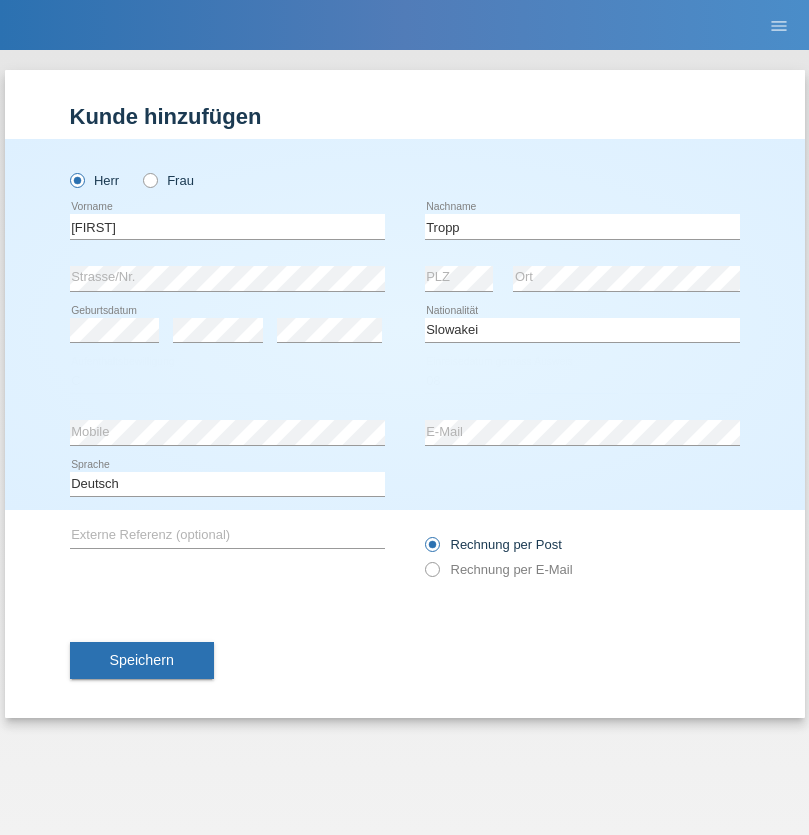 select on "08" 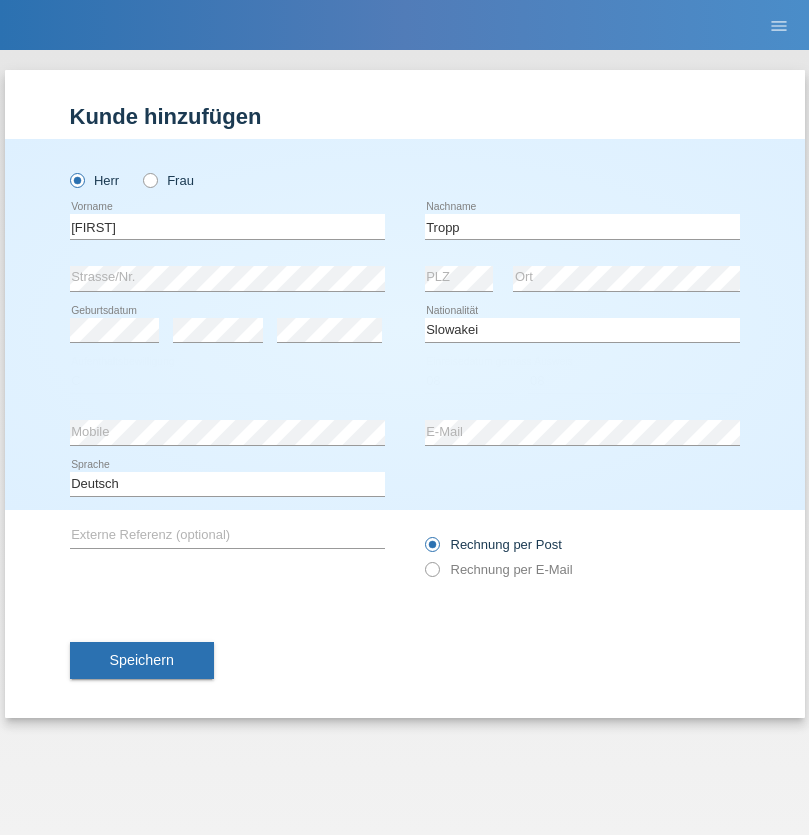 select on "2021" 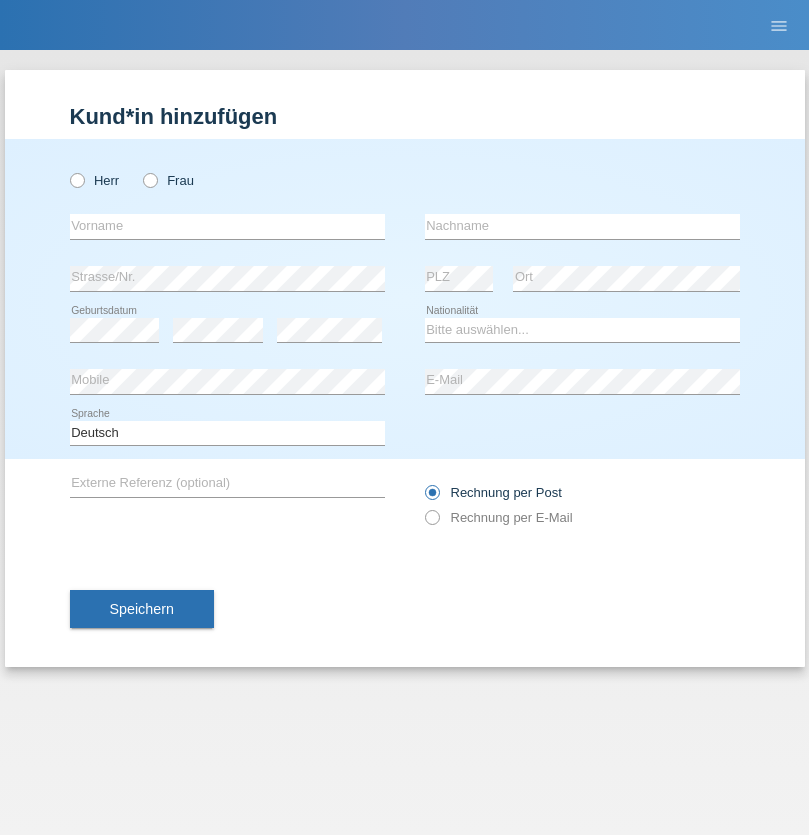 scroll, scrollTop: 0, scrollLeft: 0, axis: both 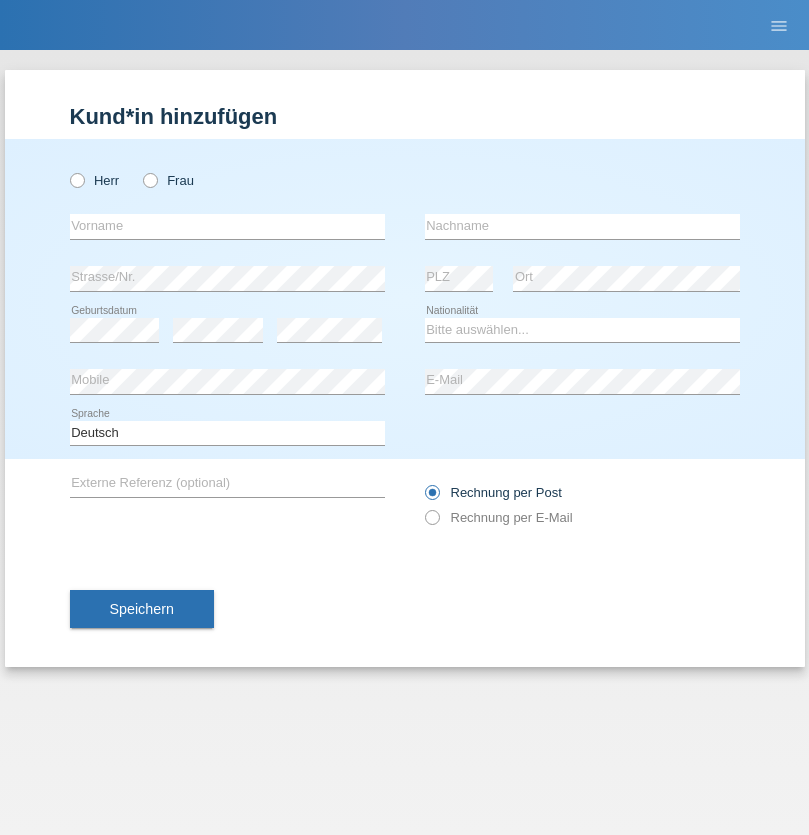 radio on "true" 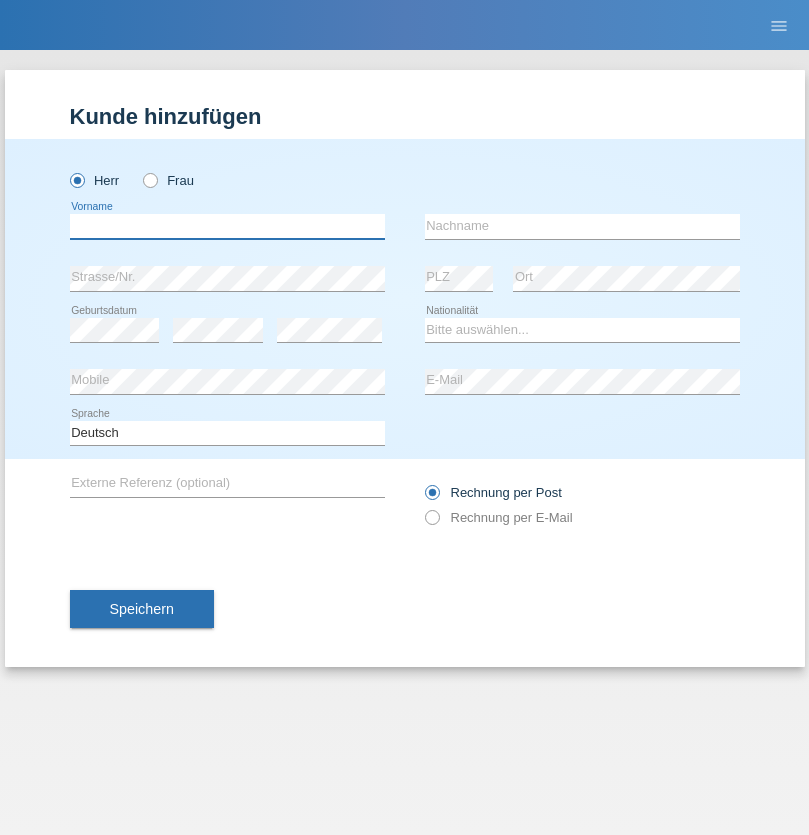 click at bounding box center [227, 226] 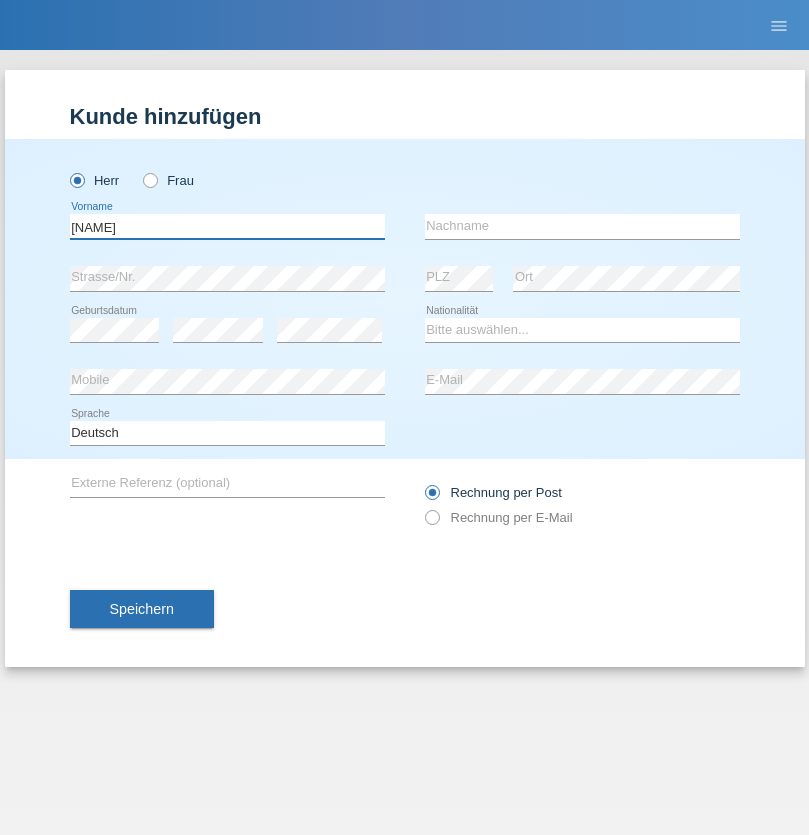 type on "[NAME]" 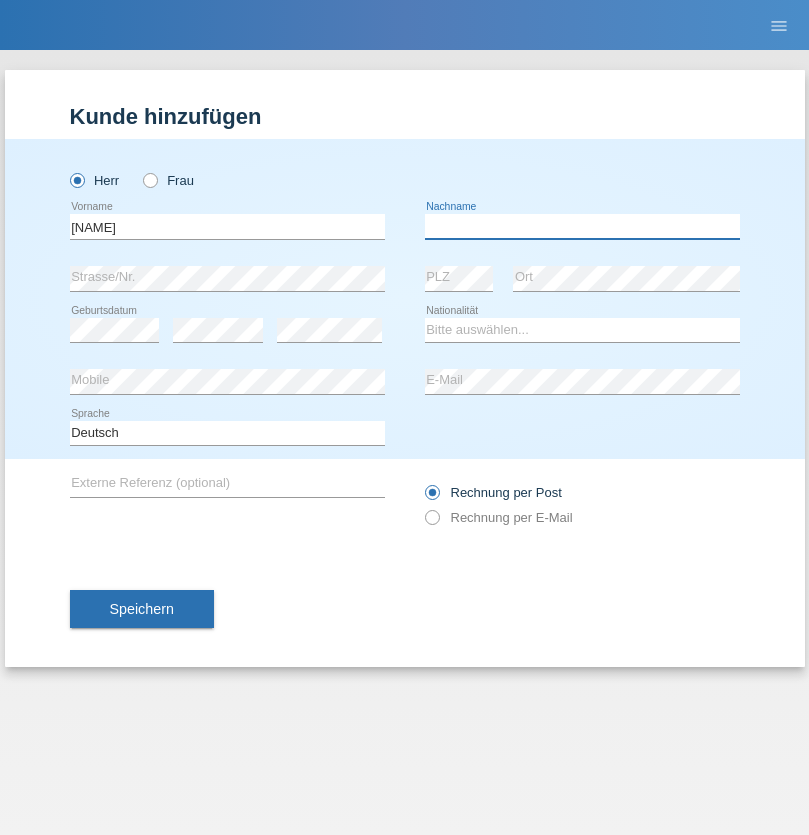 click at bounding box center [582, 226] 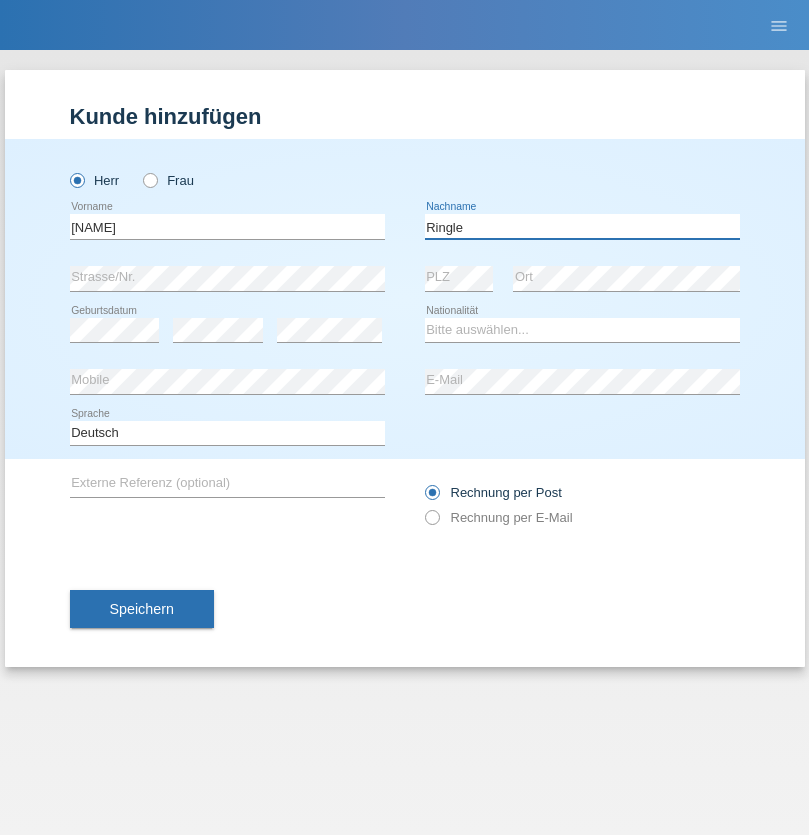 type on "Ringle" 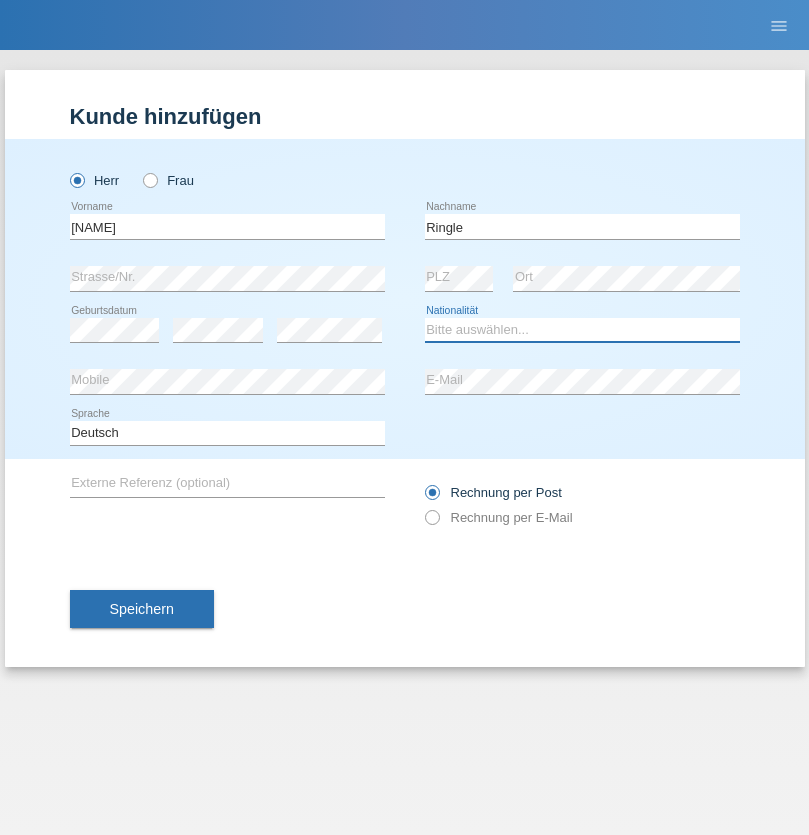 select on "DE" 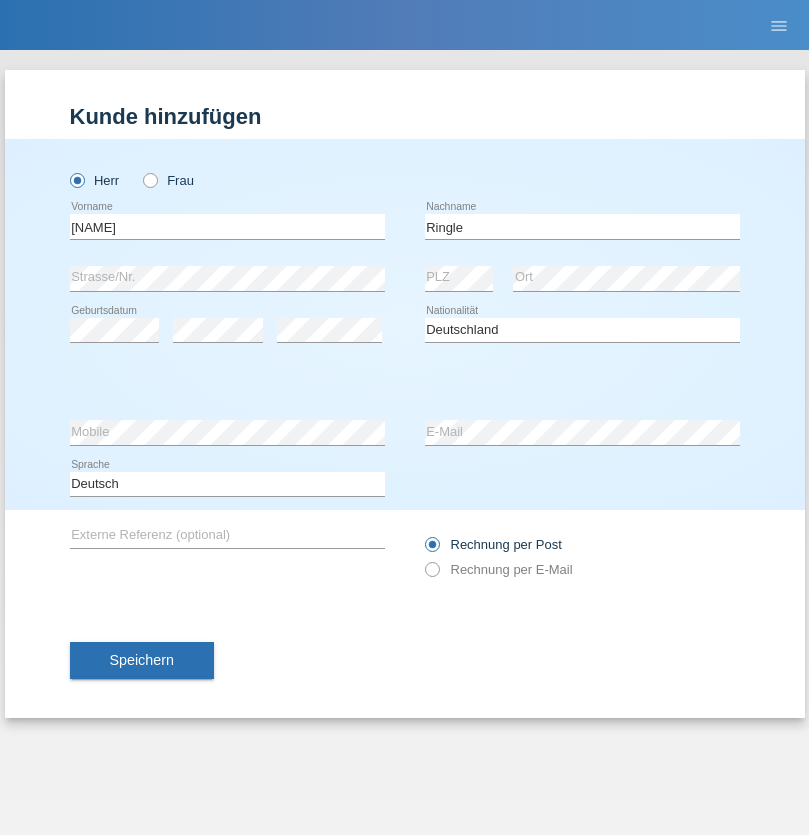 select on "C" 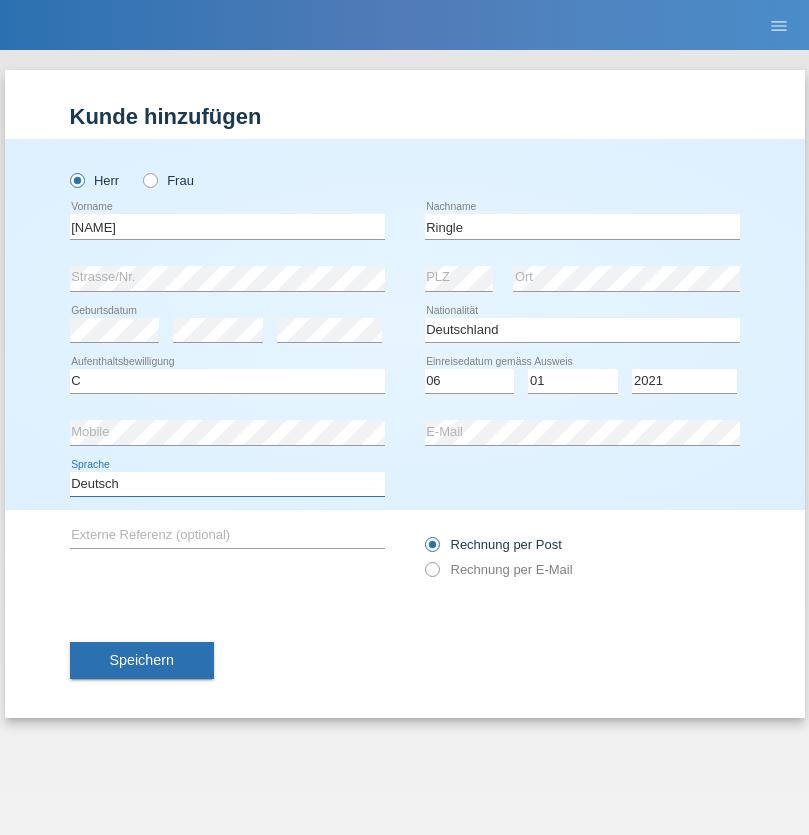 select on "en" 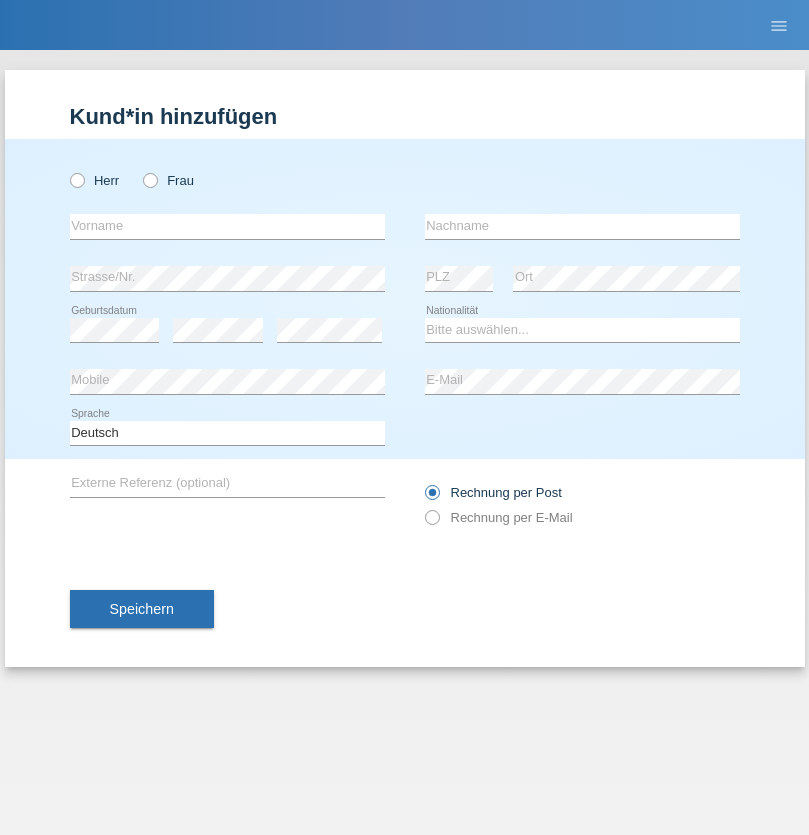 scroll, scrollTop: 0, scrollLeft: 0, axis: both 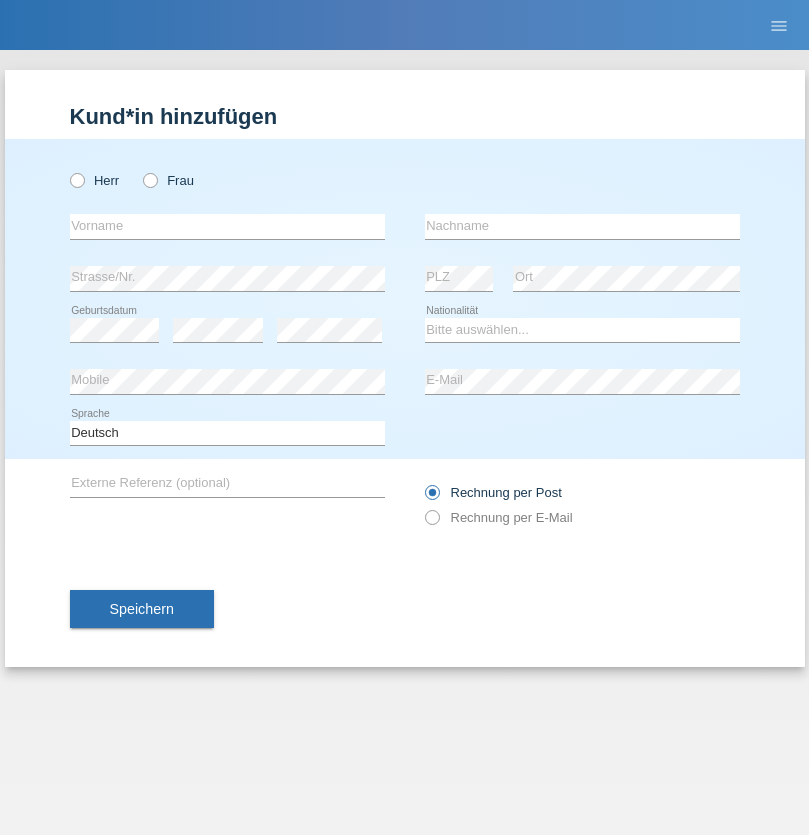 radio on "true" 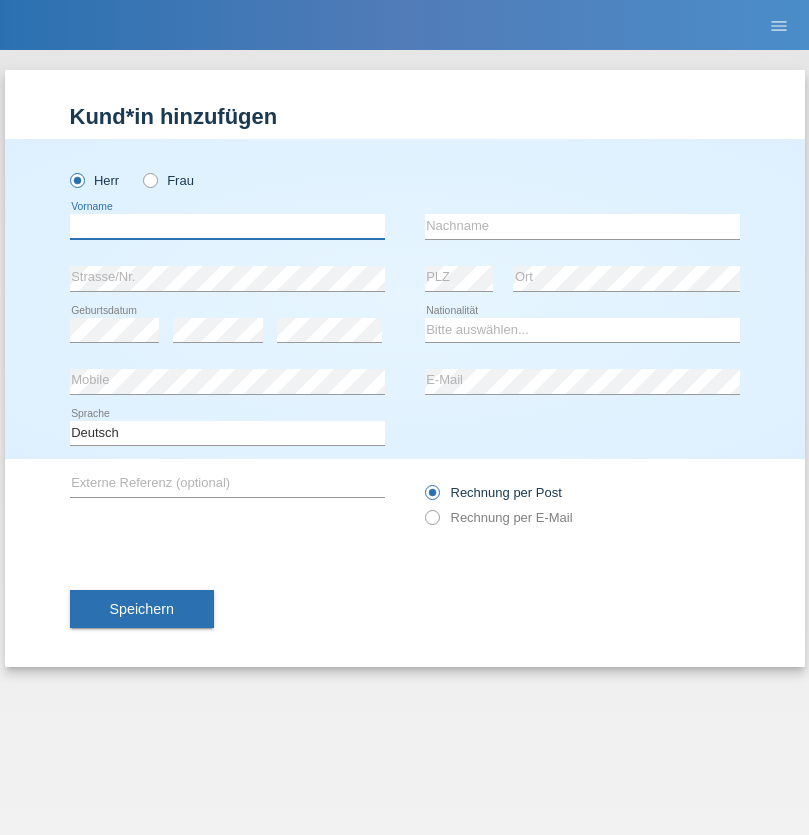 click at bounding box center [227, 226] 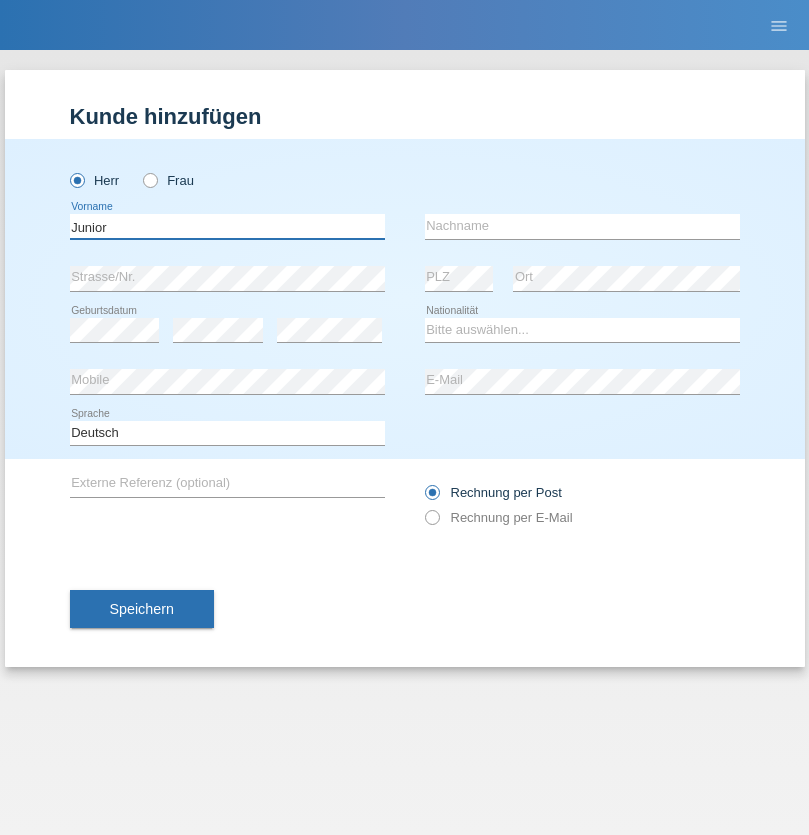 type on "Junior" 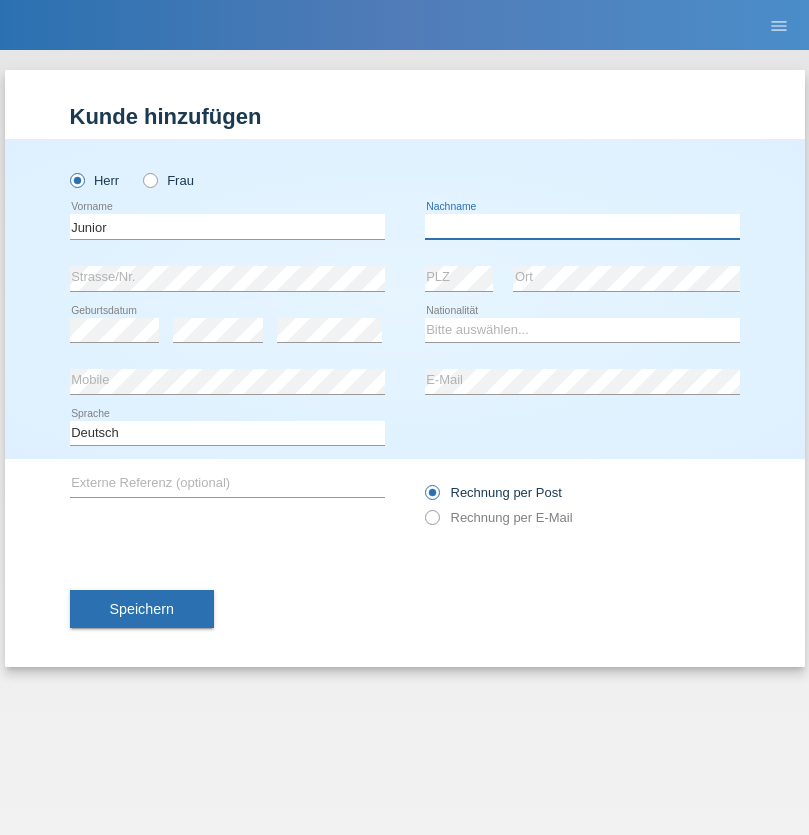 click at bounding box center (582, 226) 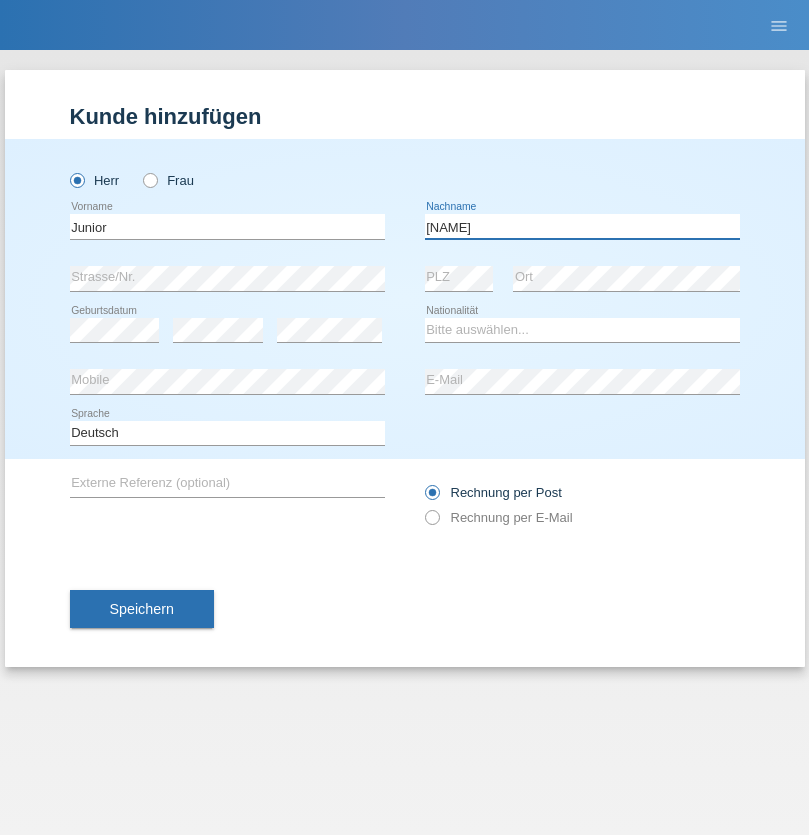 type on "Mauricio" 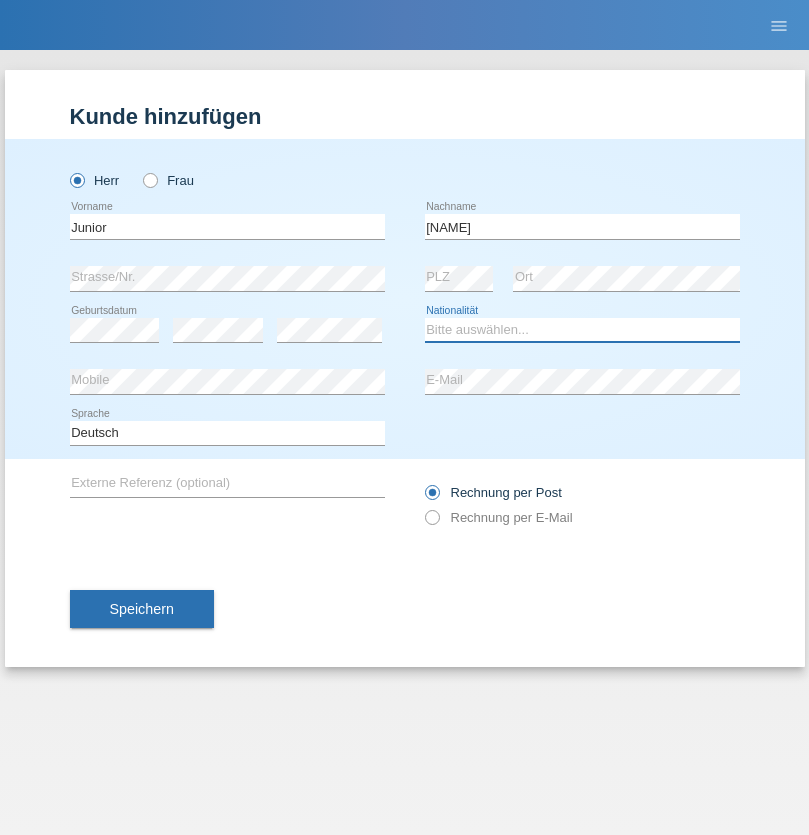 select on "CH" 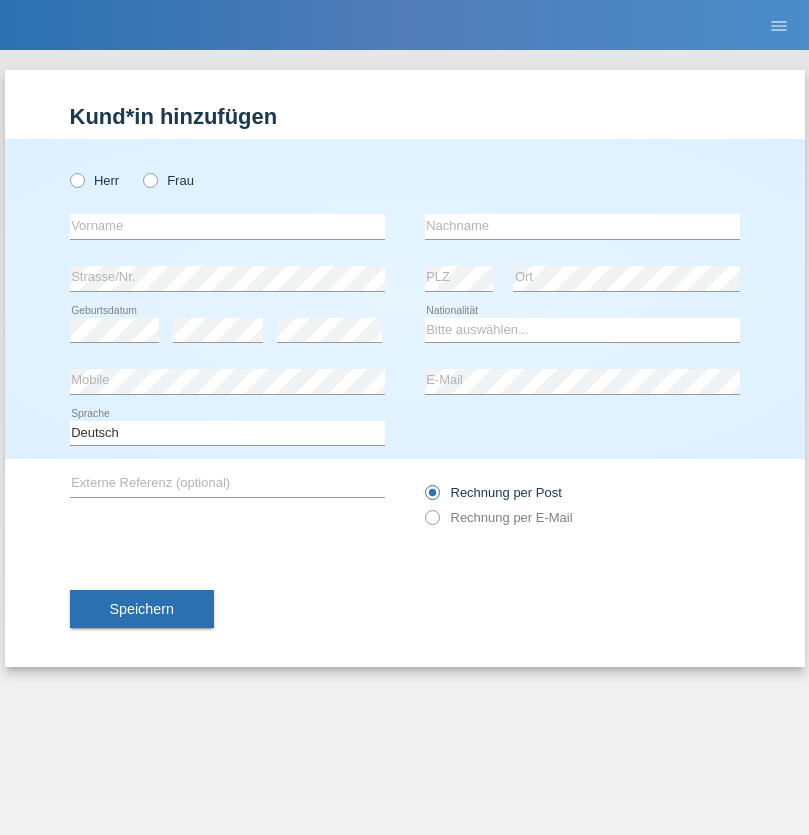scroll, scrollTop: 0, scrollLeft: 0, axis: both 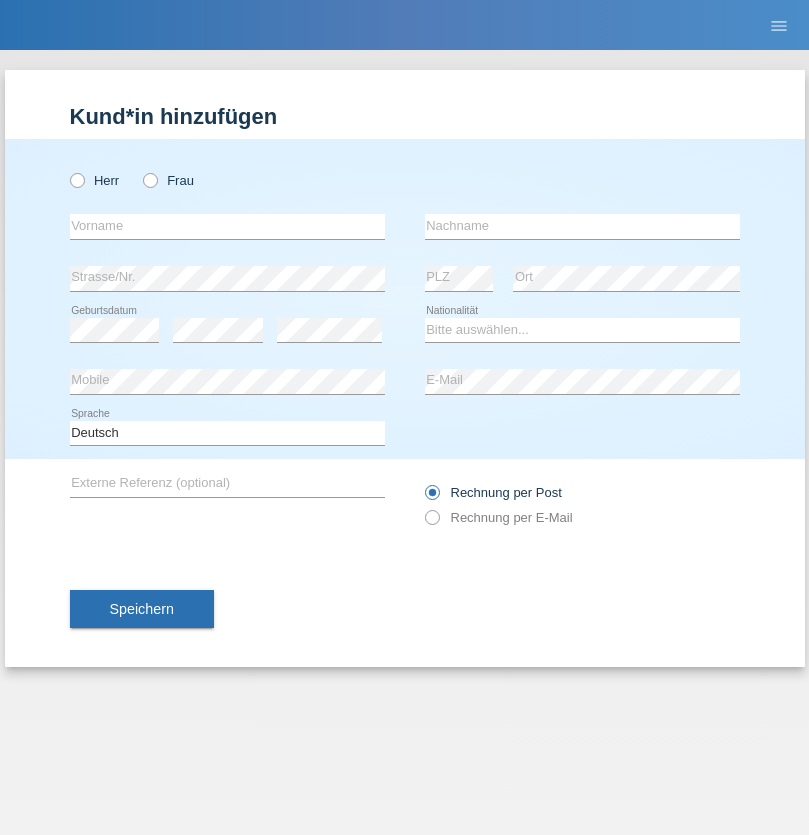 radio on "true" 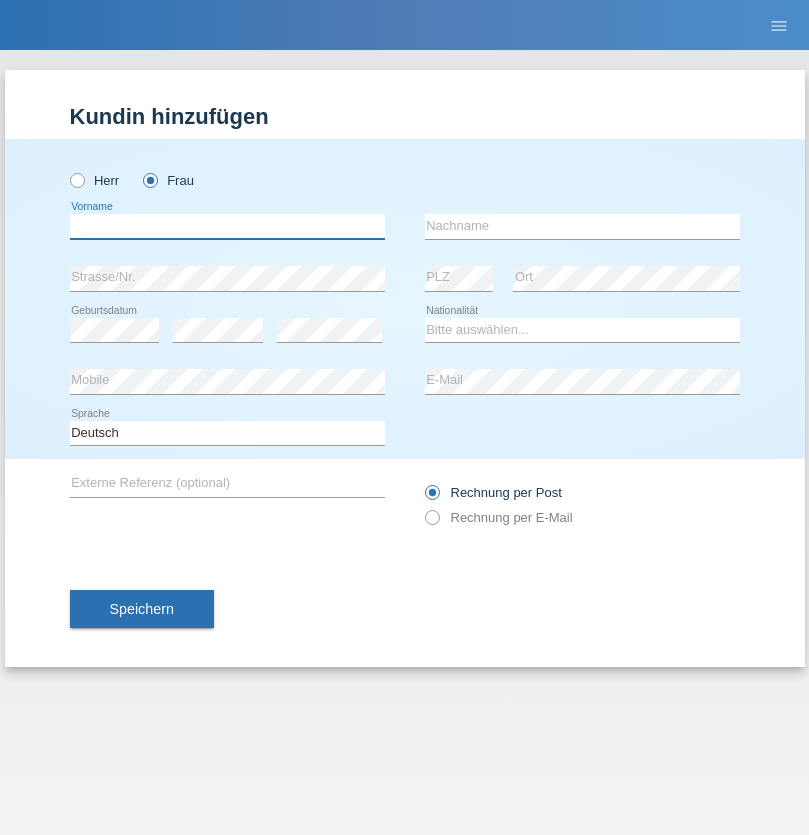 click at bounding box center [227, 226] 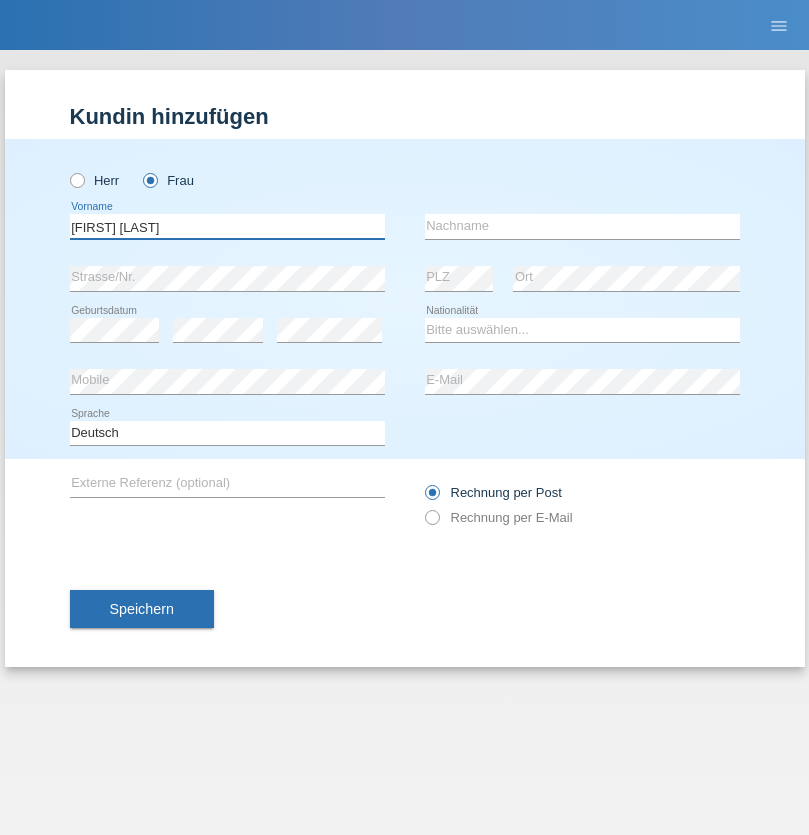 type on "Maria Fernanda" 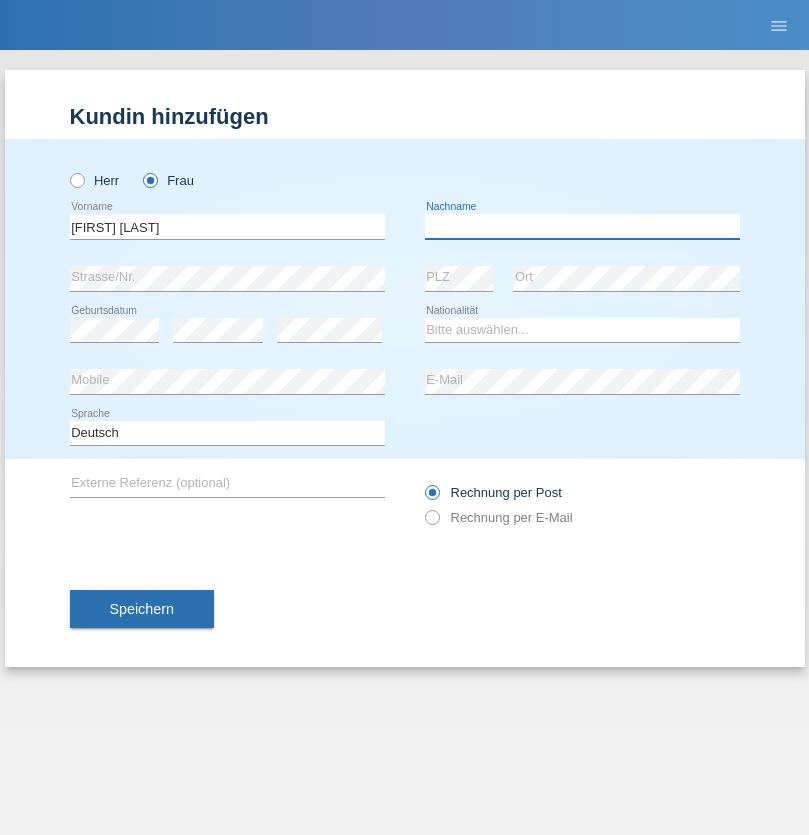 click at bounding box center (582, 226) 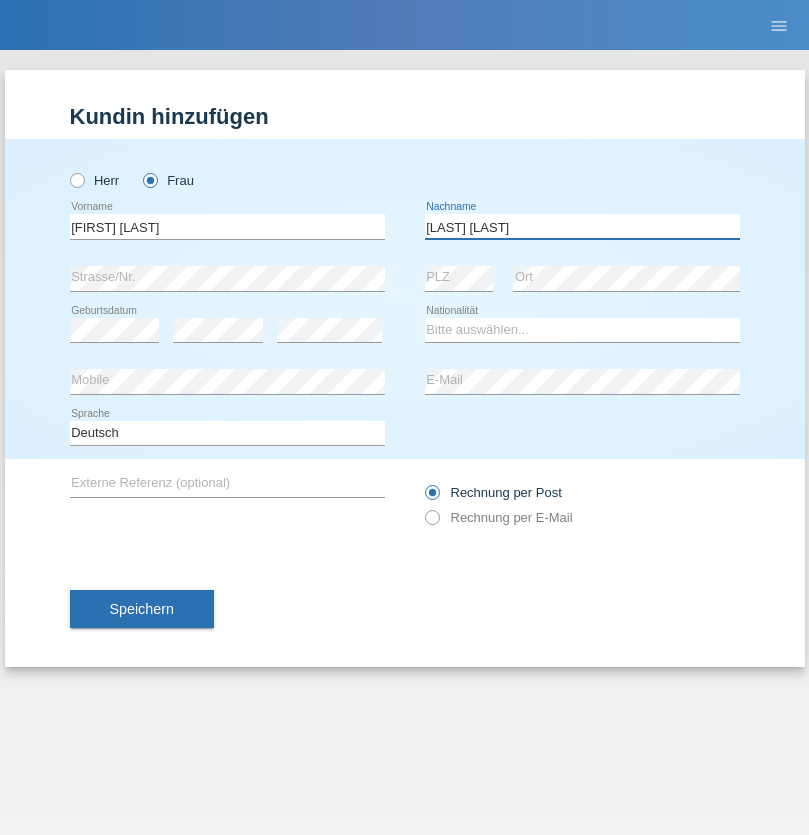 type on "Knusel Campillo" 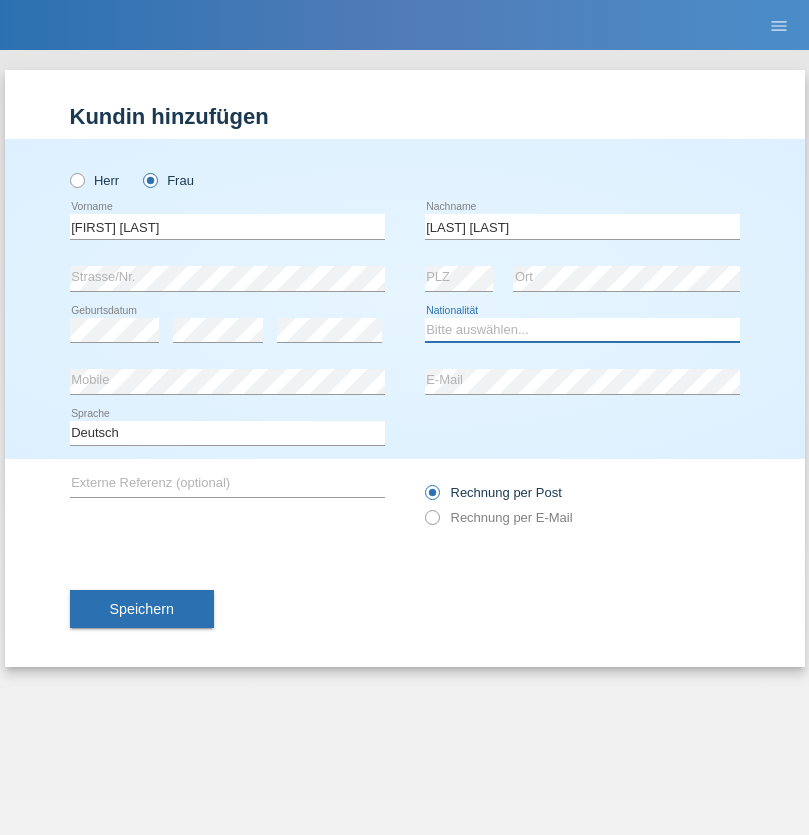 select on "CH" 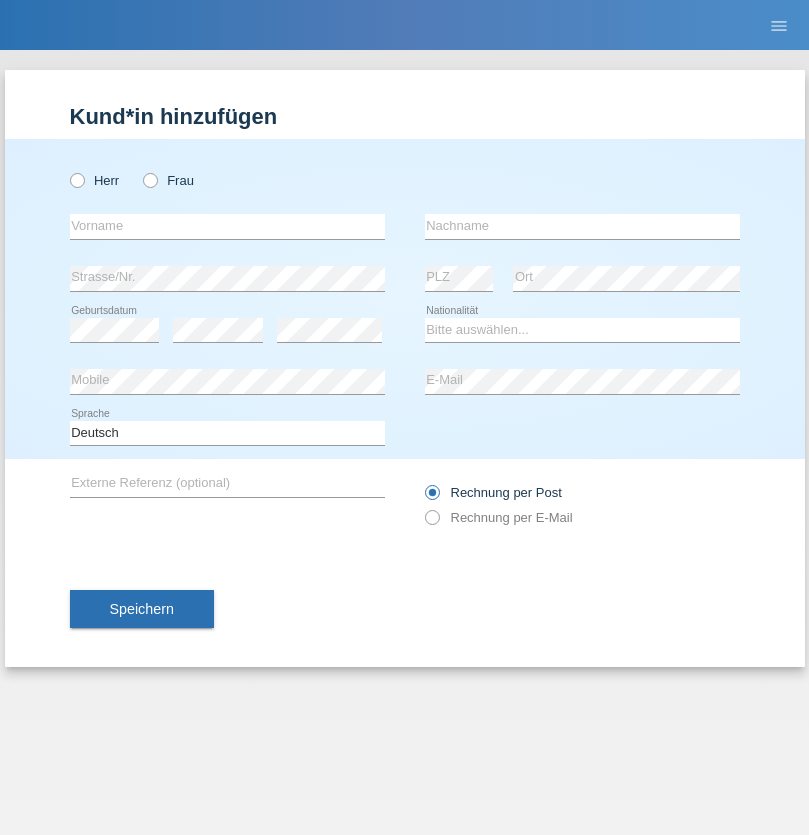 scroll, scrollTop: 0, scrollLeft: 0, axis: both 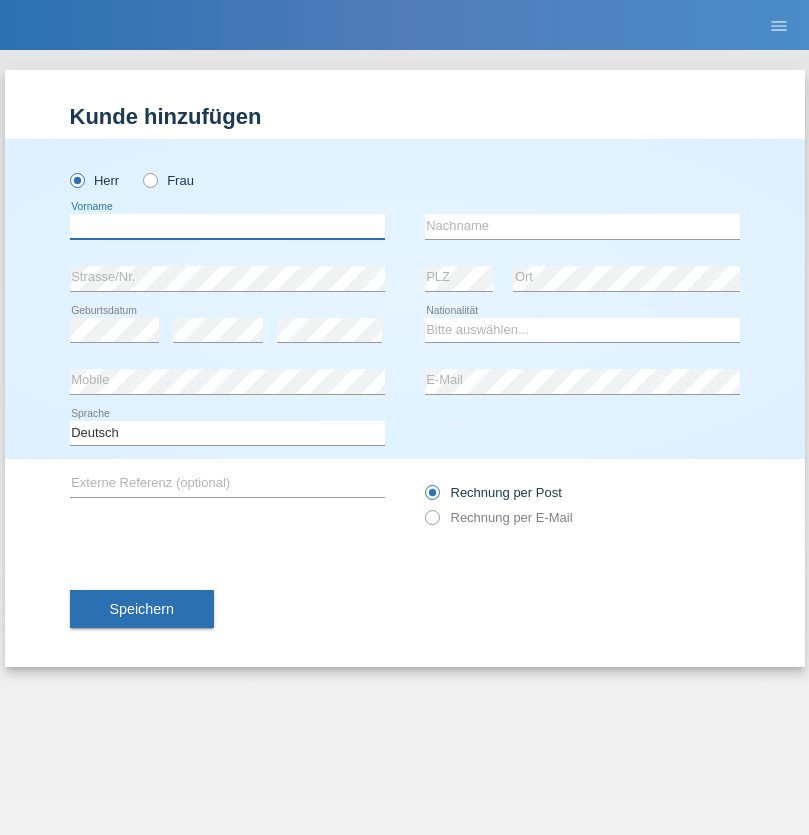 click at bounding box center [227, 226] 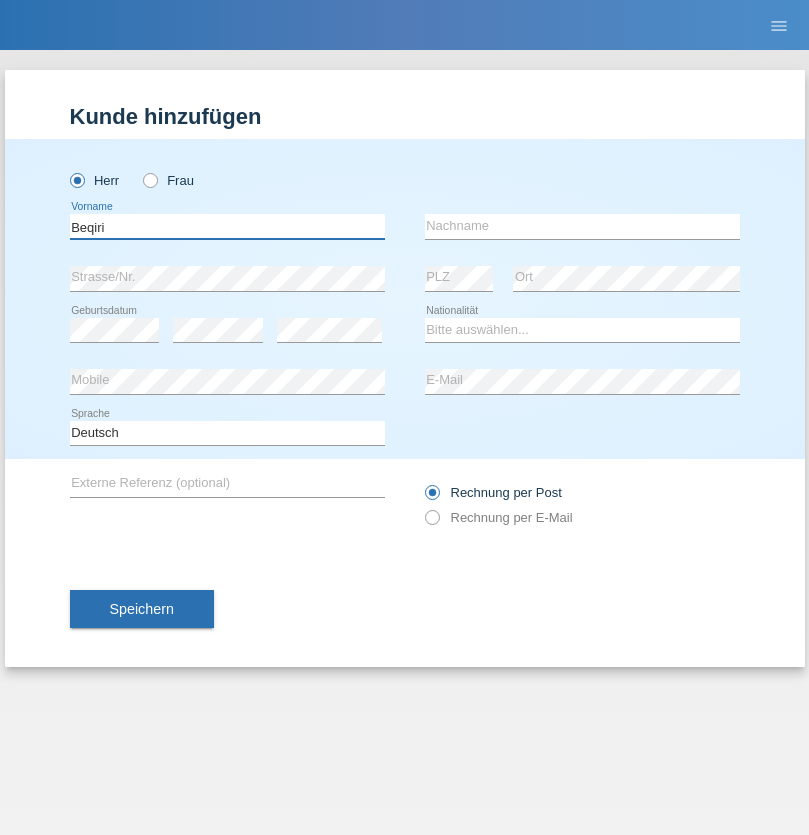 type on "Beqiri" 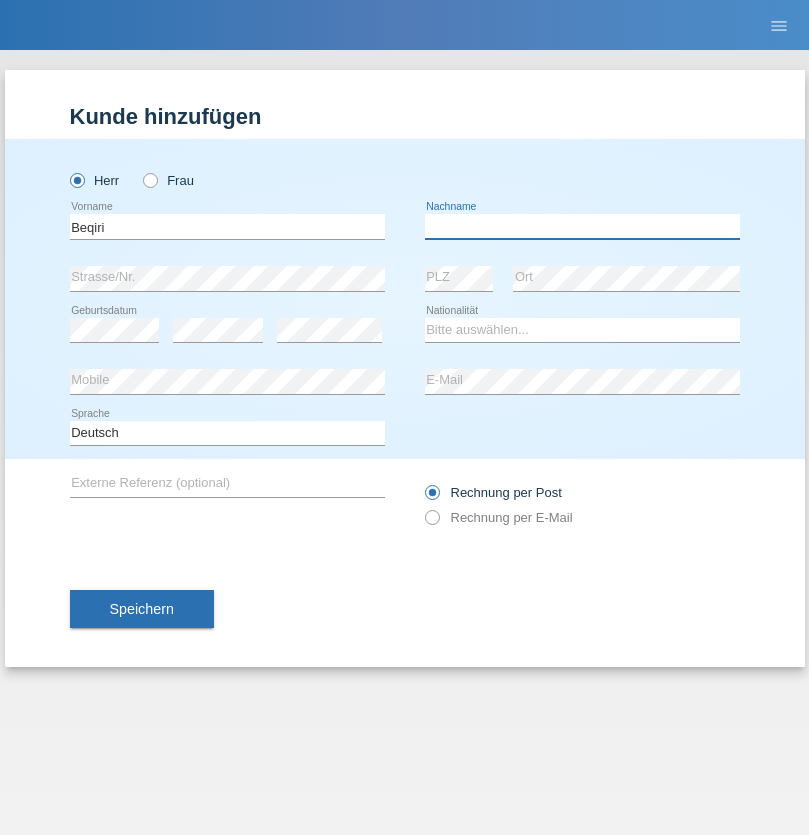 click at bounding box center (582, 226) 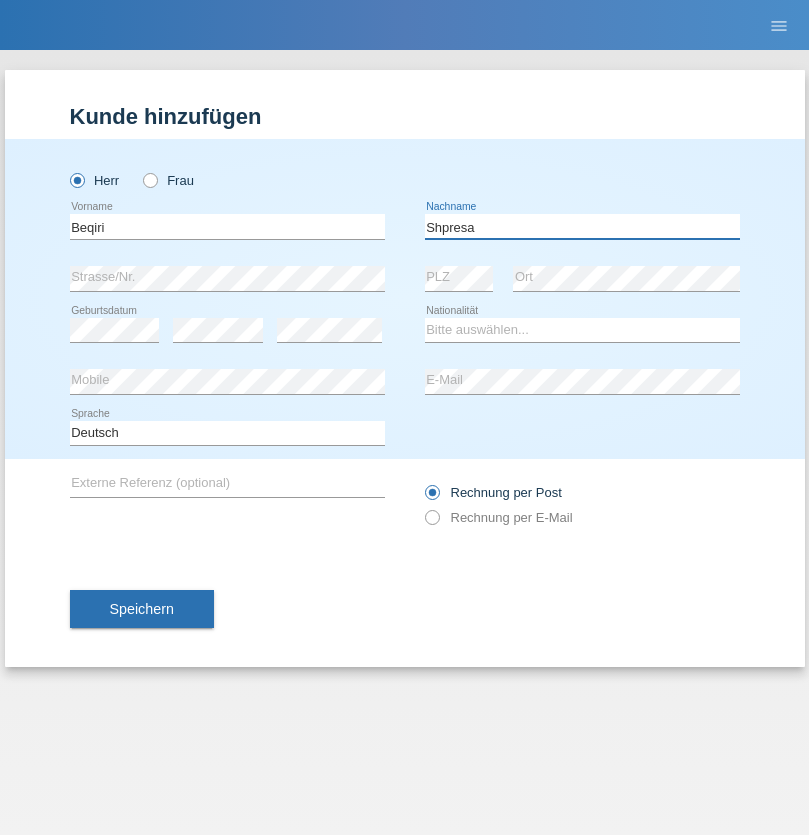 type on "Shpresa" 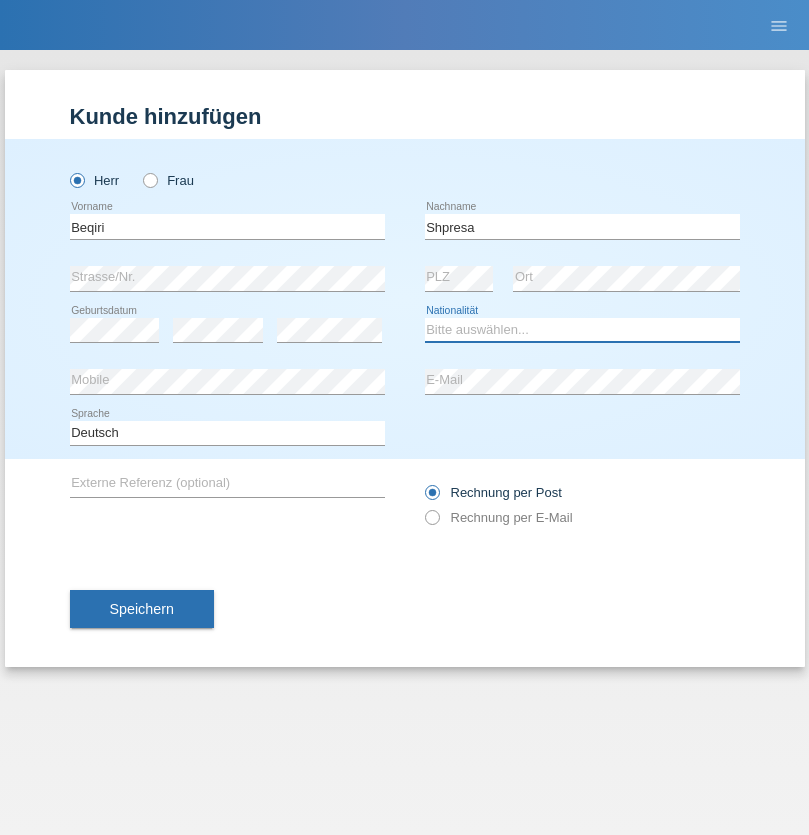select on "XK" 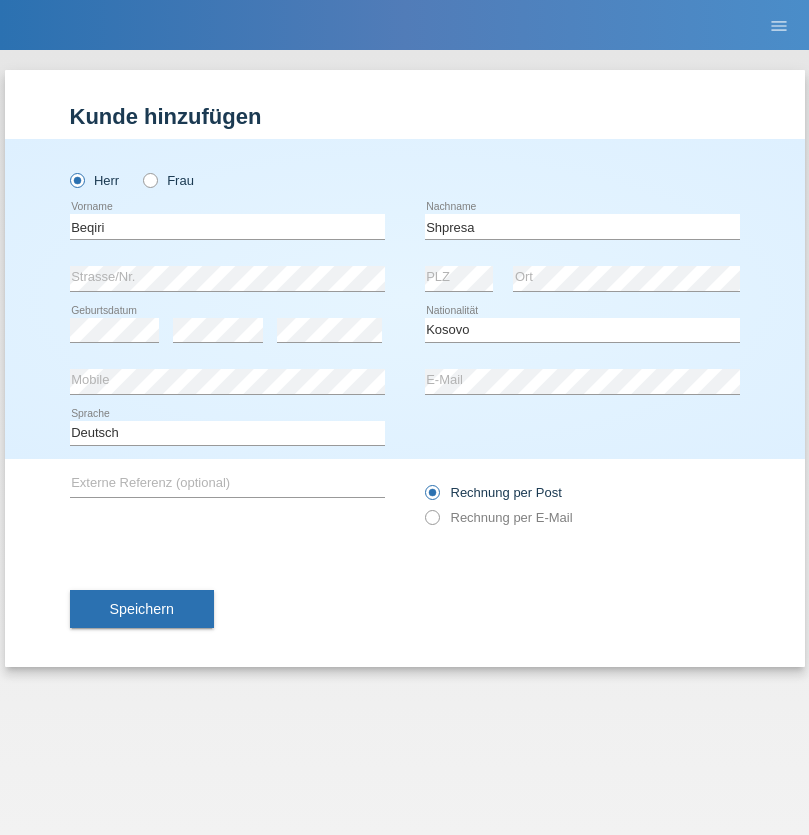 select on "C" 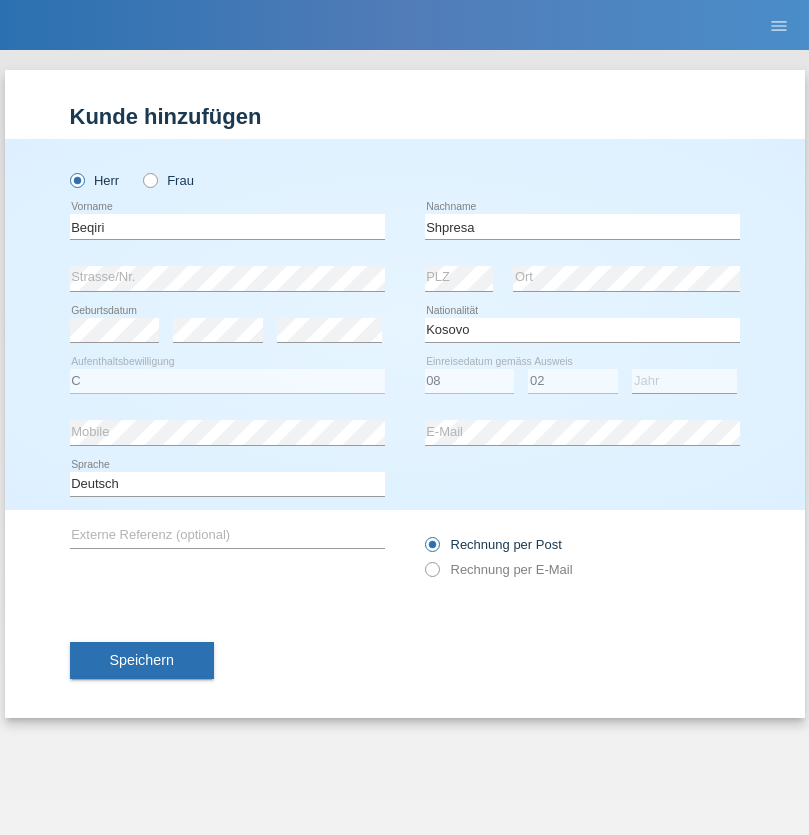 select on "1979" 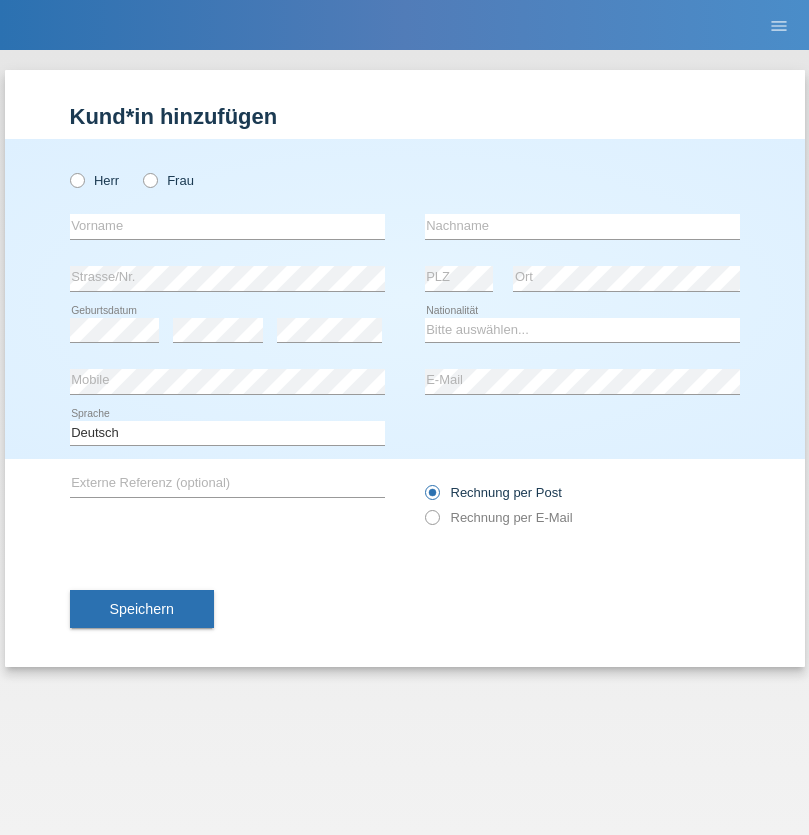 scroll, scrollTop: 0, scrollLeft: 0, axis: both 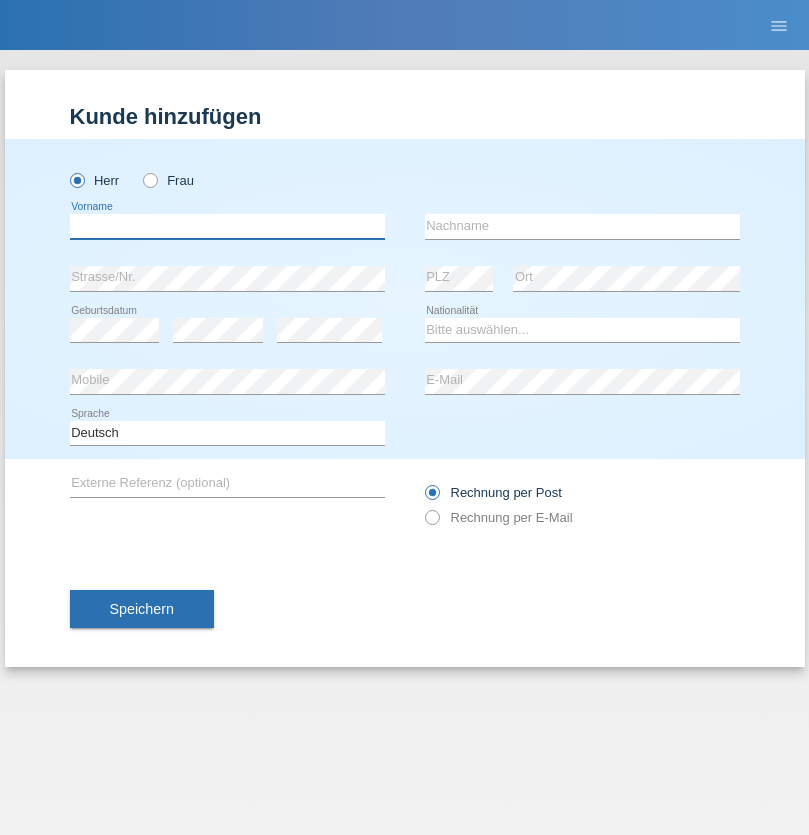 click at bounding box center (227, 226) 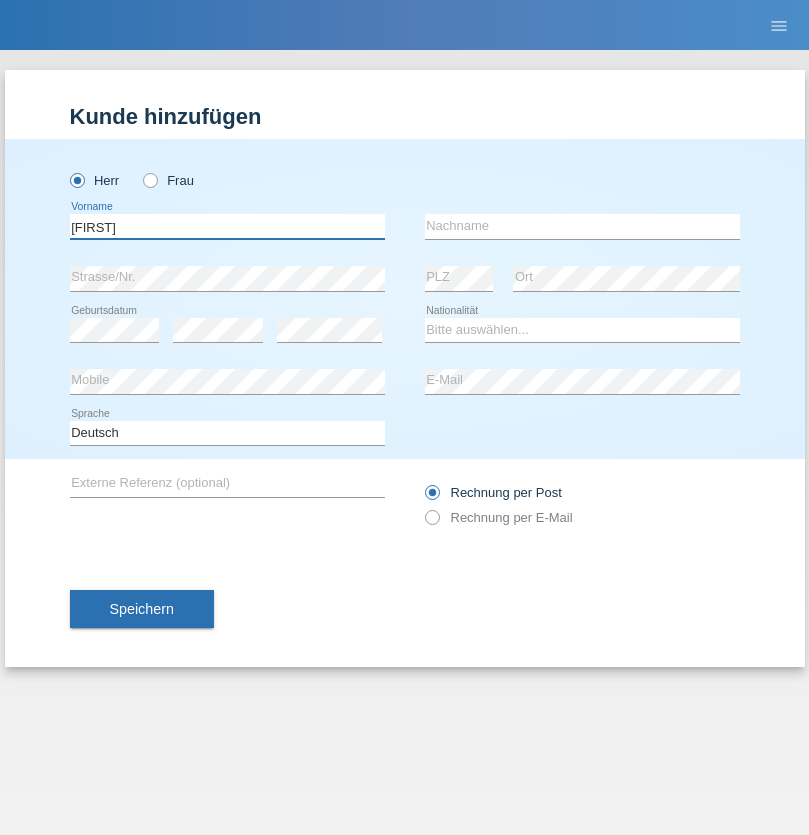 type on "Timo" 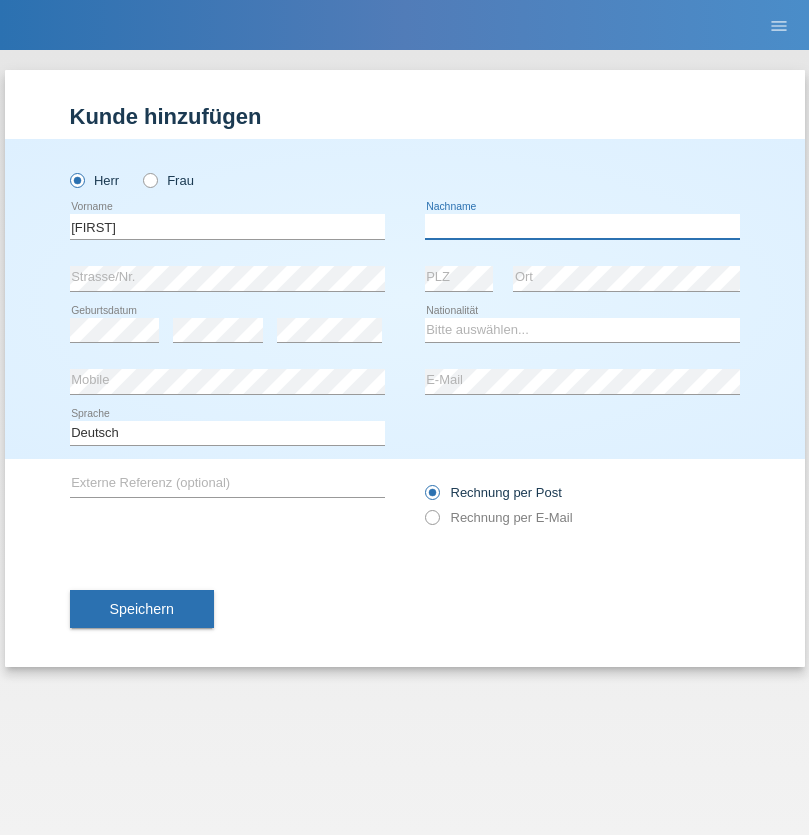 click at bounding box center [582, 226] 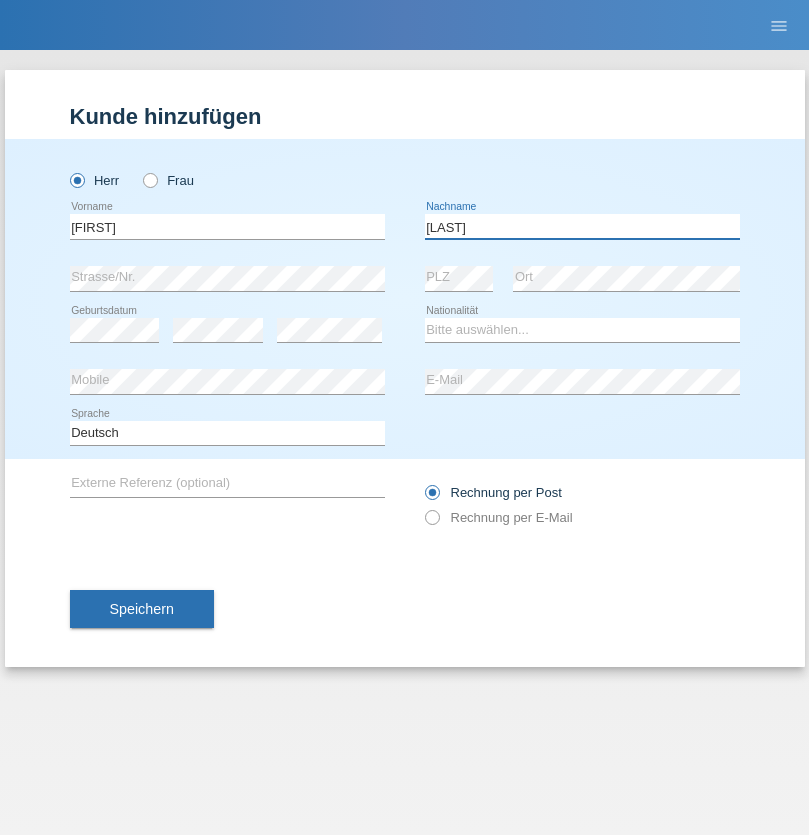 type on "Ledermann" 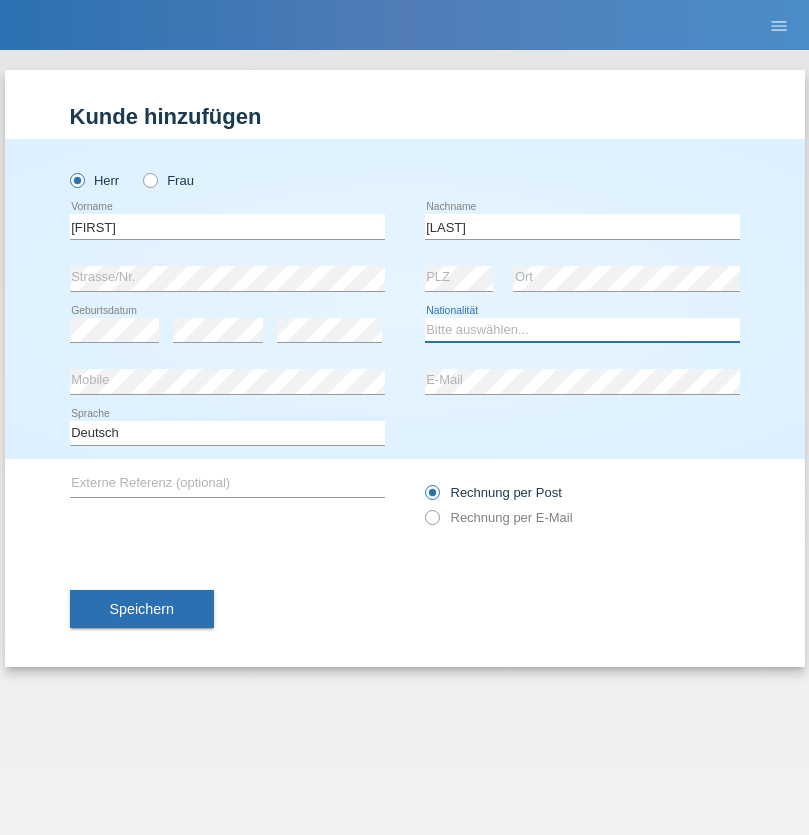 select on "CH" 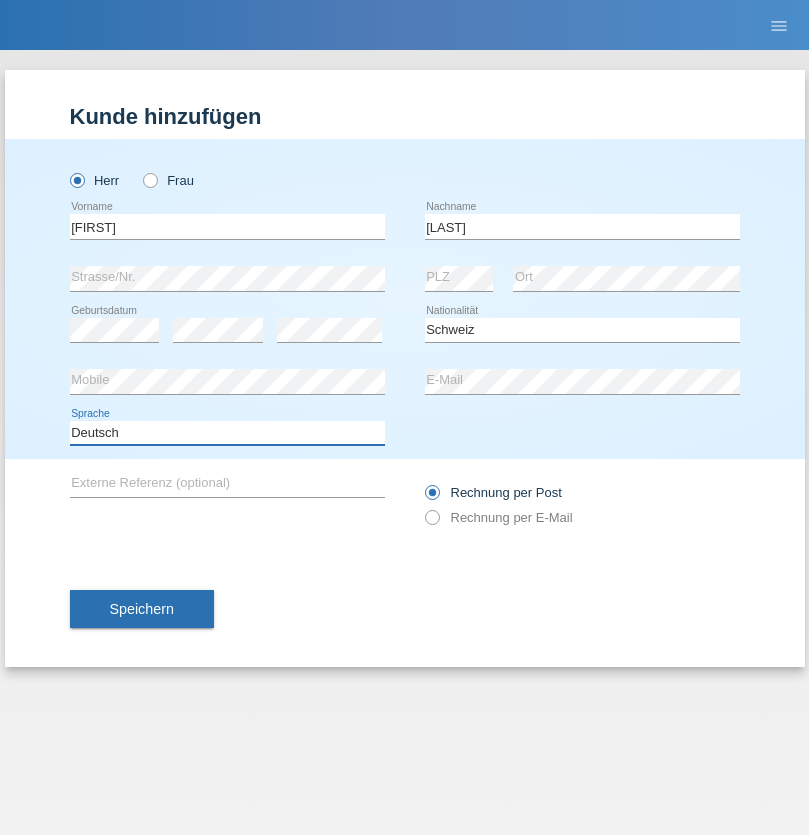 select on "en" 